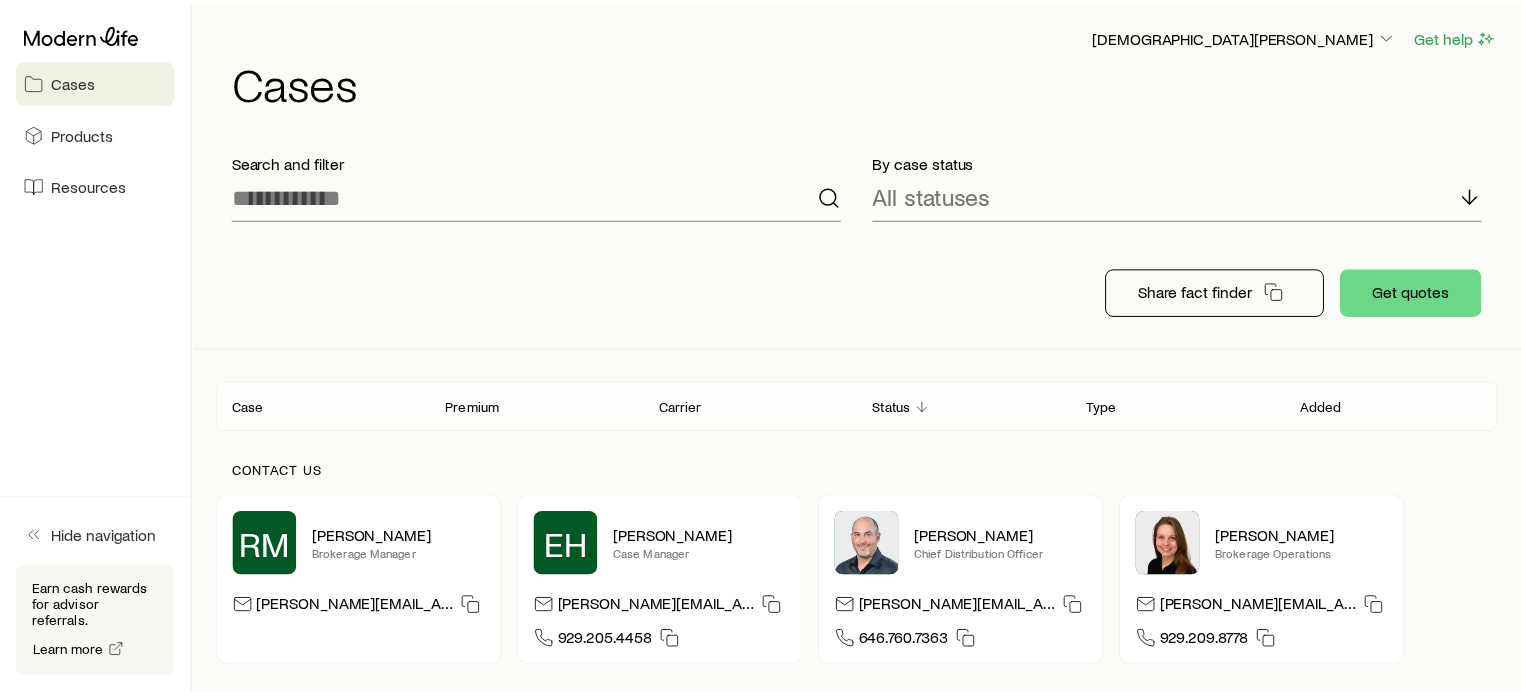 scroll, scrollTop: 0, scrollLeft: 0, axis: both 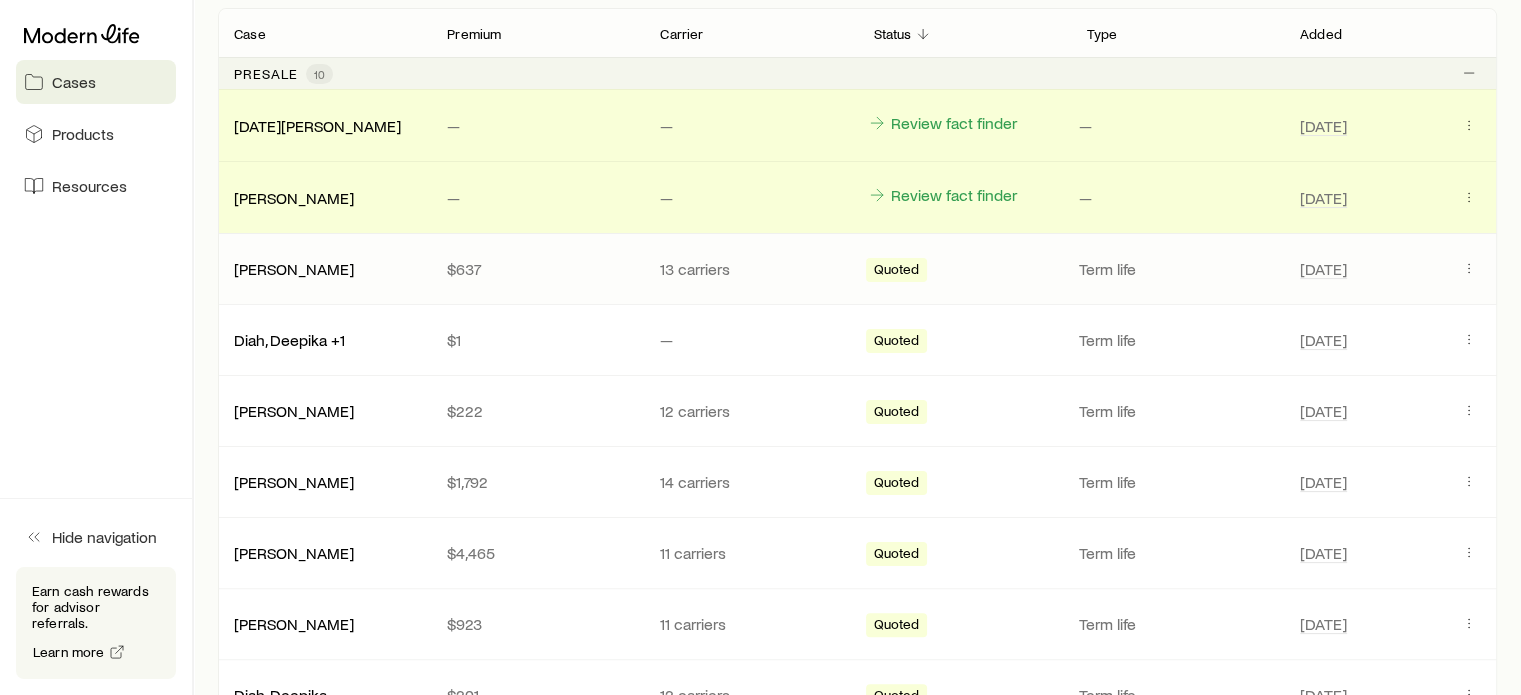 click on "Quoted" at bounding box center [897, 271] 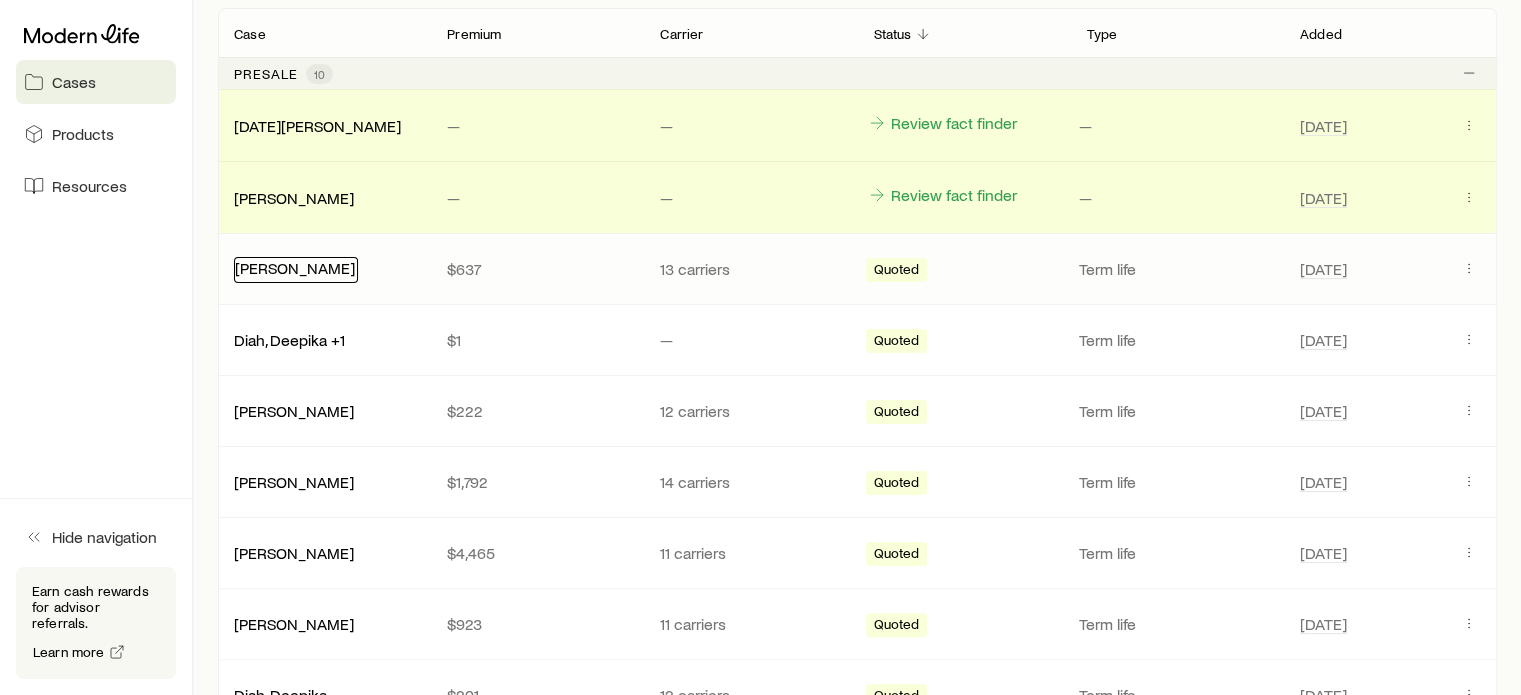 click on "Sharma, Manu" at bounding box center (295, 267) 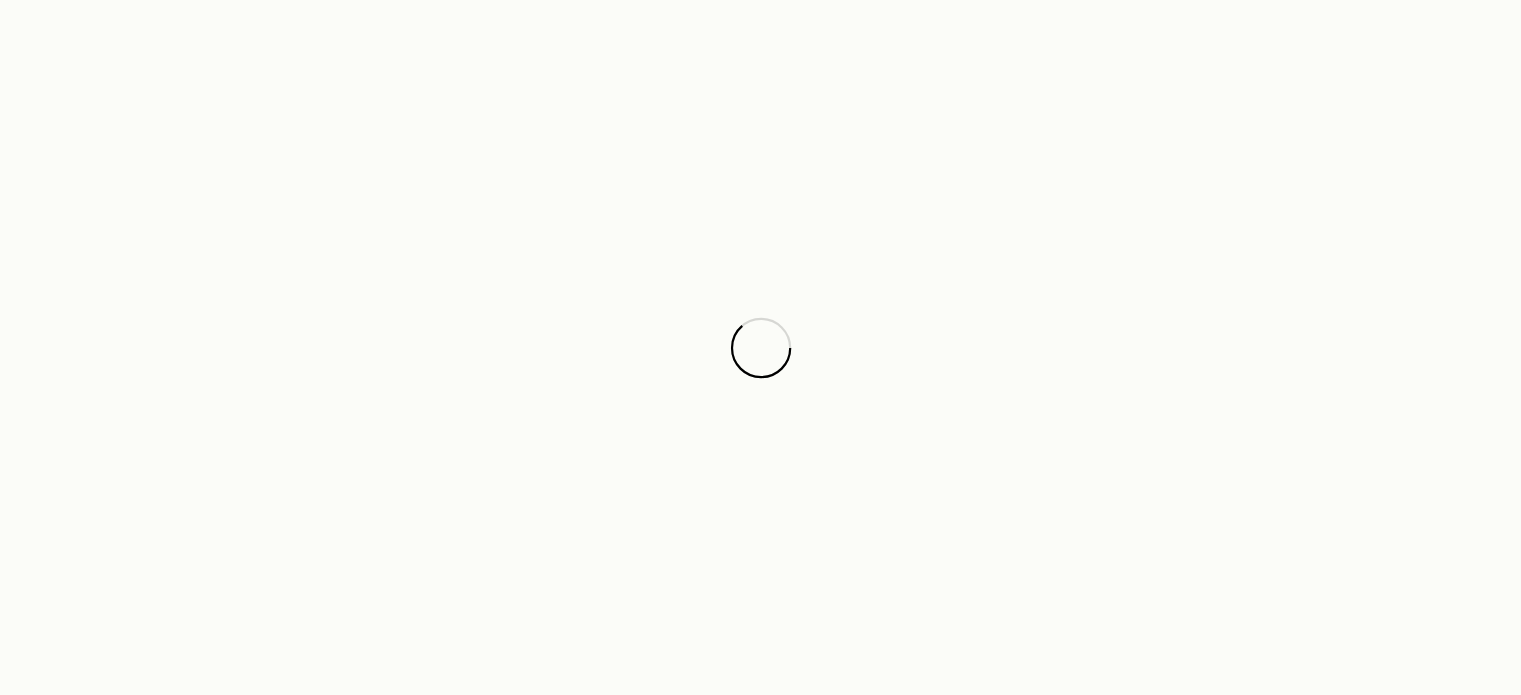 scroll, scrollTop: 0, scrollLeft: 0, axis: both 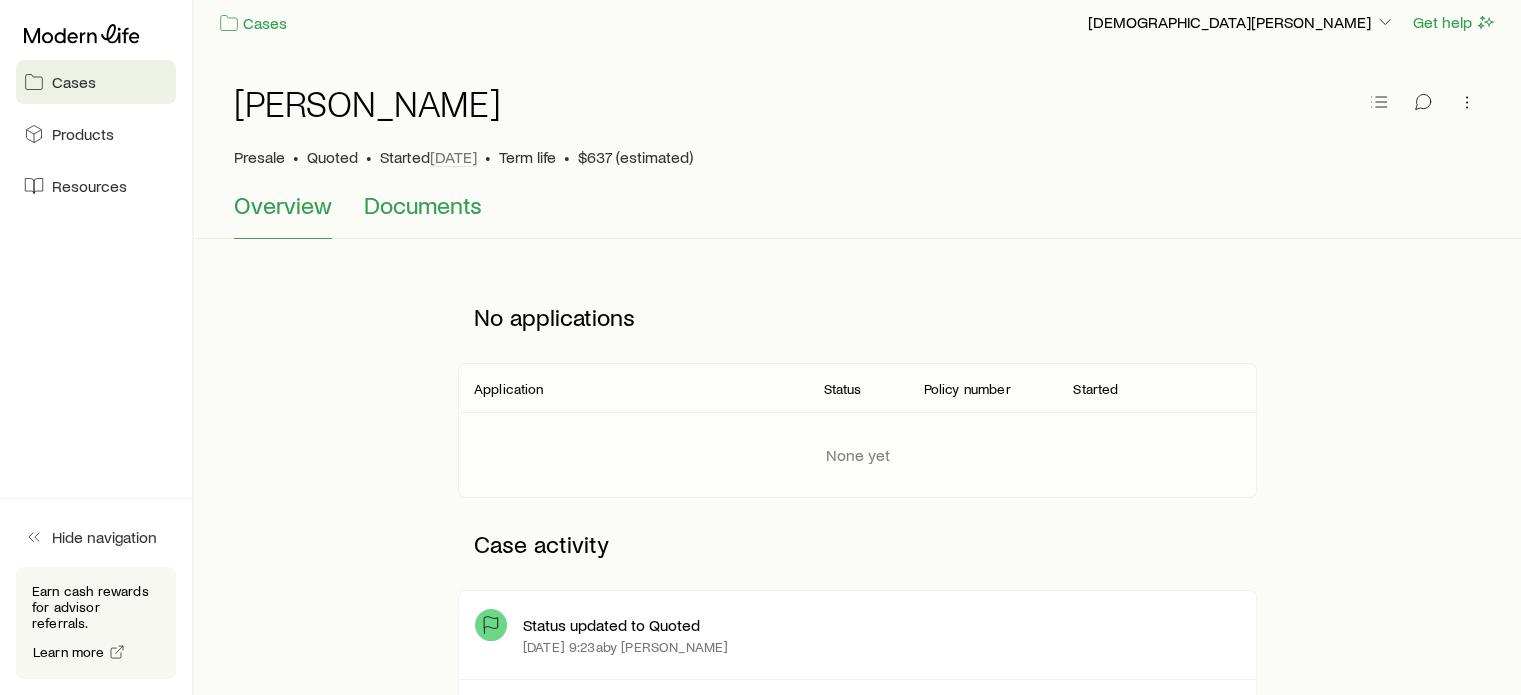 click on "Documents" at bounding box center [423, 205] 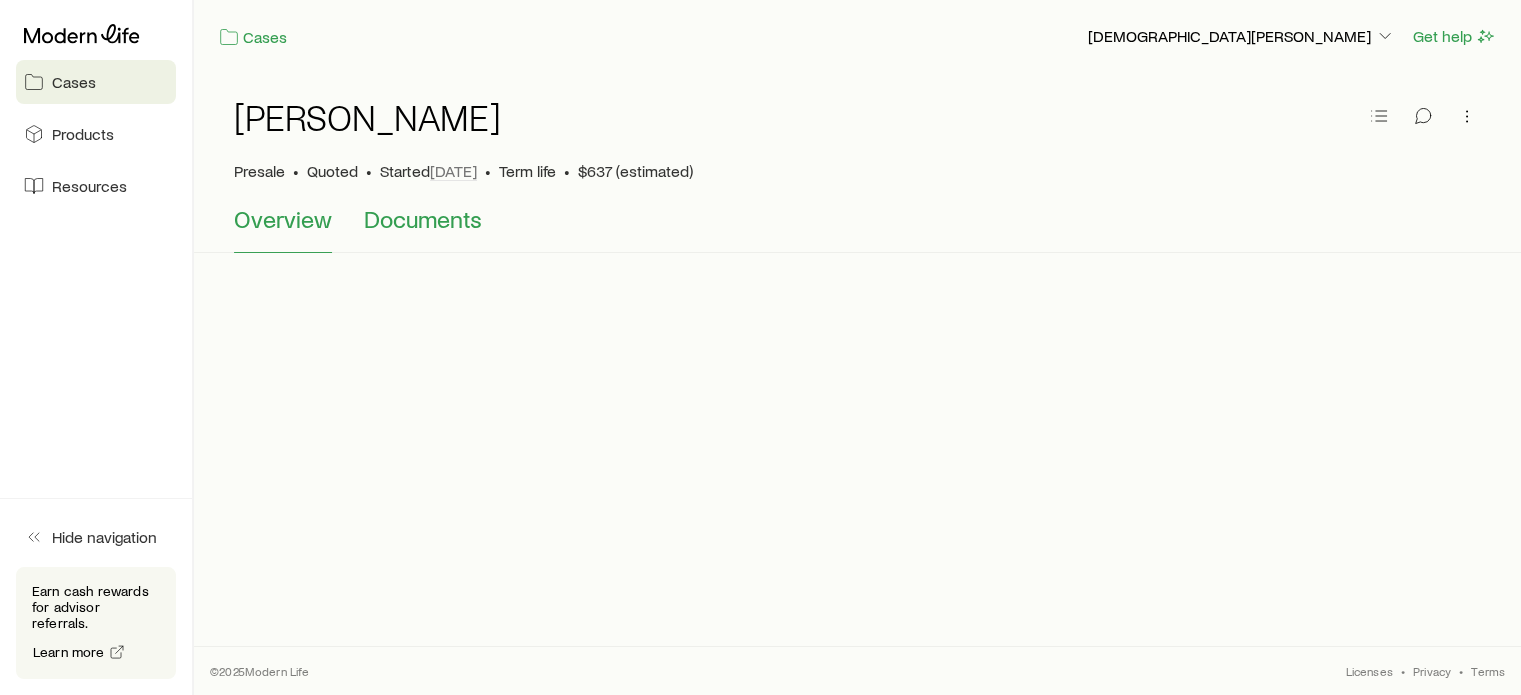 scroll, scrollTop: 0, scrollLeft: 0, axis: both 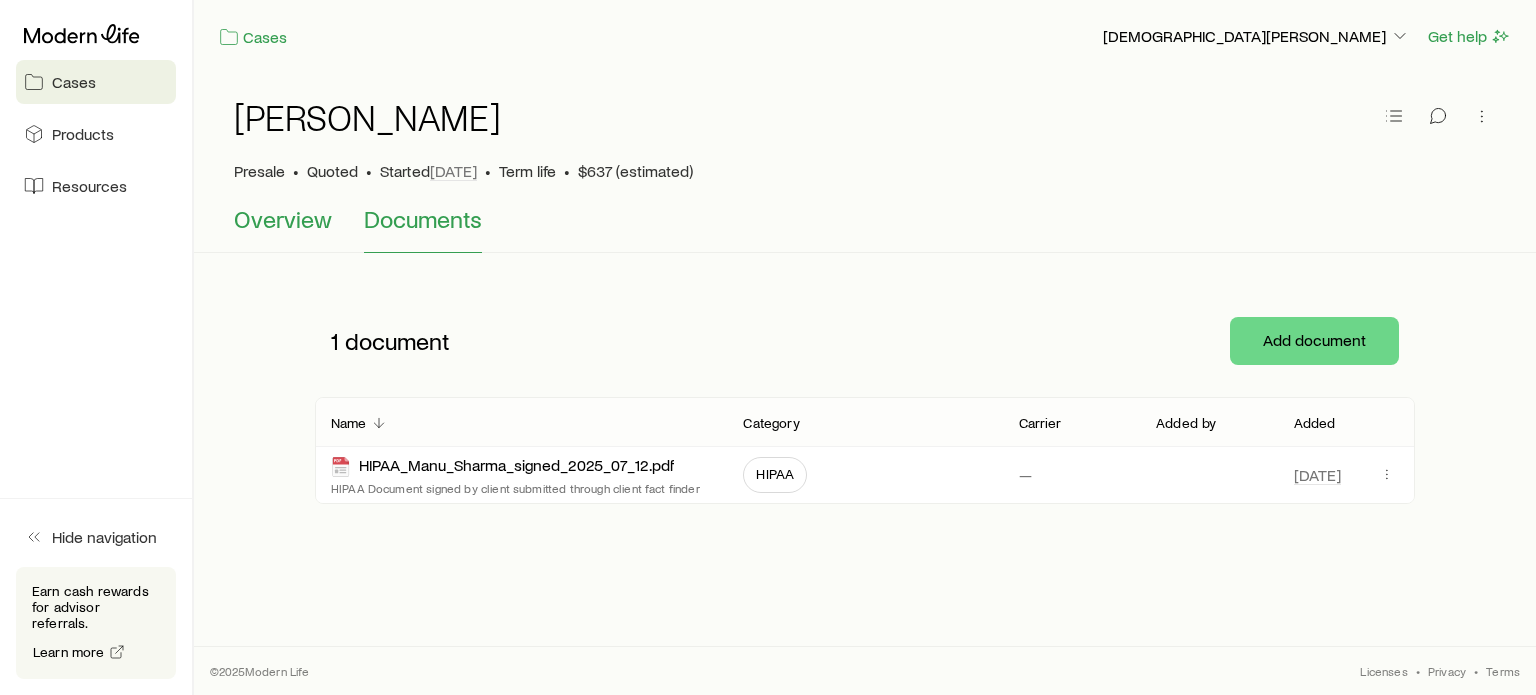 click on "Overview" at bounding box center (283, 219) 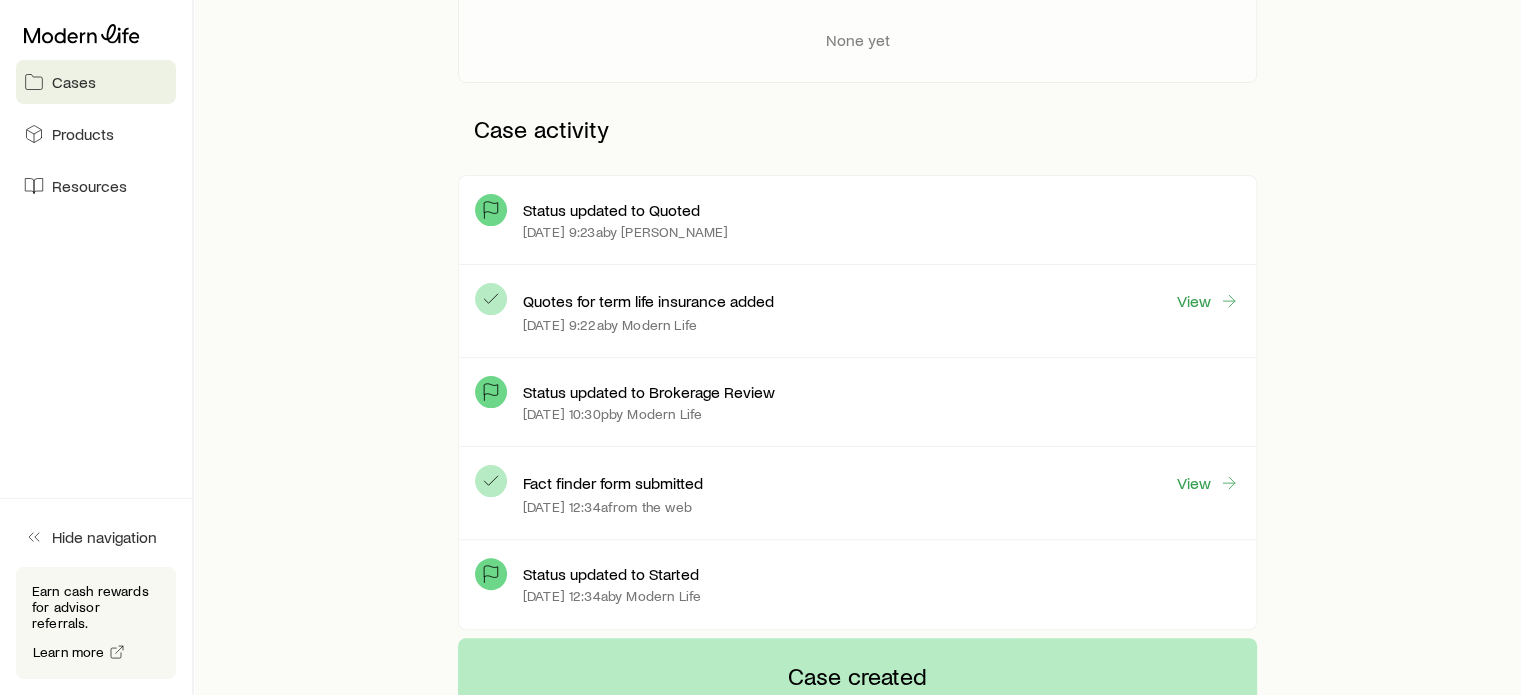 scroll, scrollTop: 427, scrollLeft: 0, axis: vertical 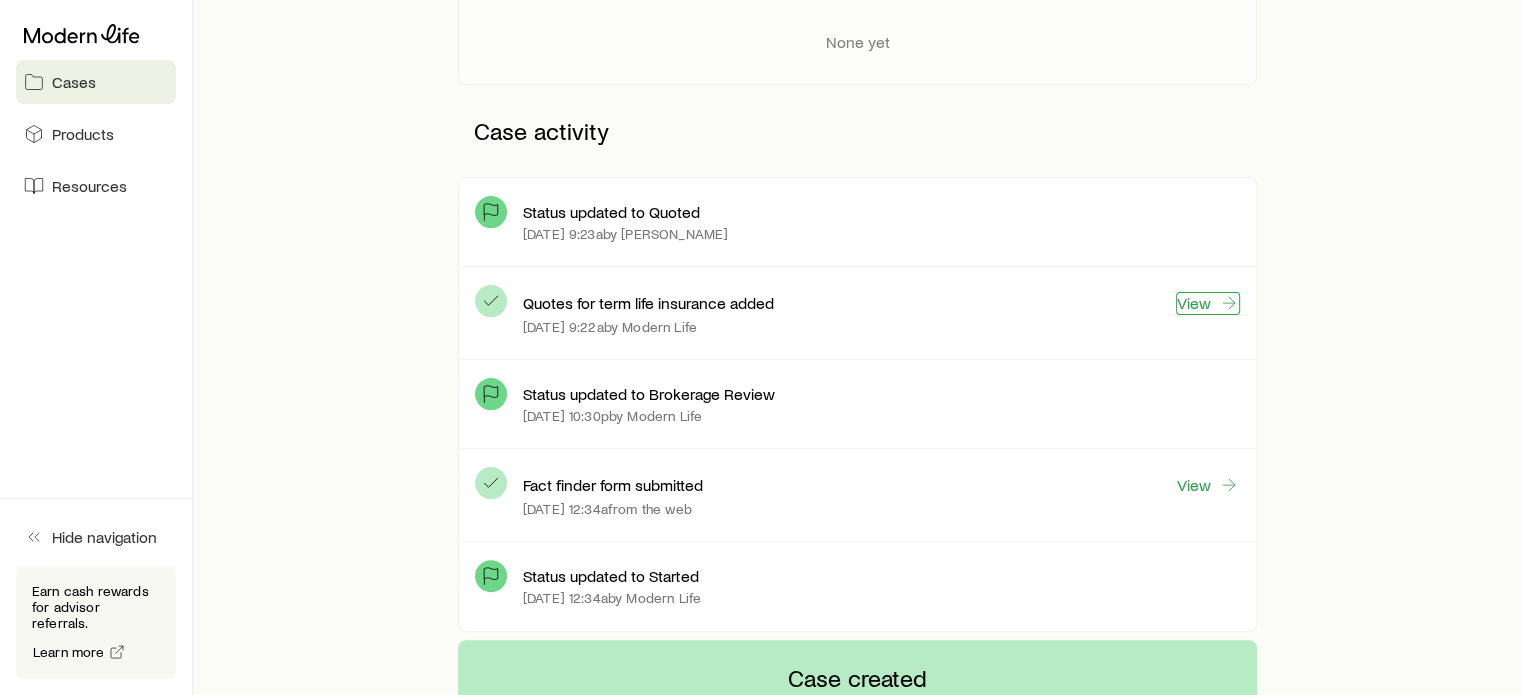 click on "View" at bounding box center (1208, 303) 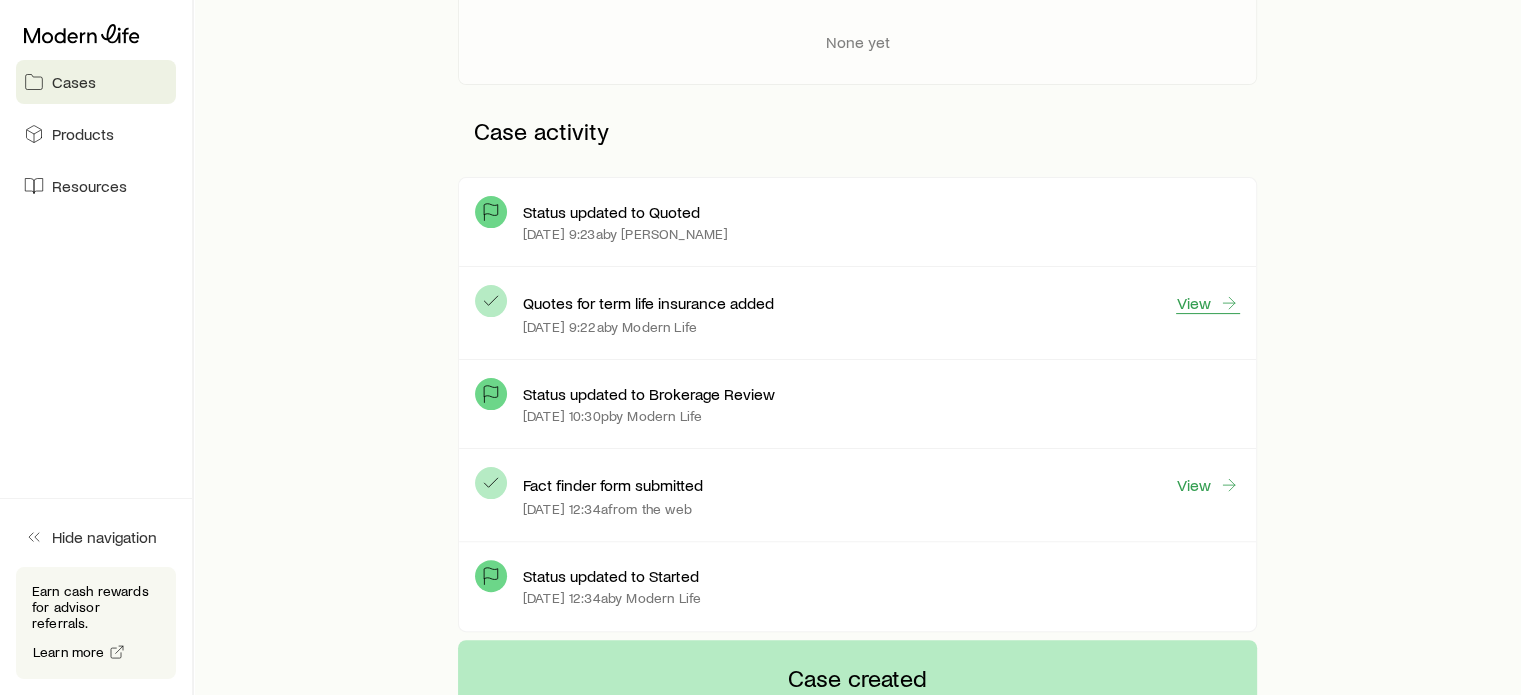 scroll, scrollTop: 0, scrollLeft: 0, axis: both 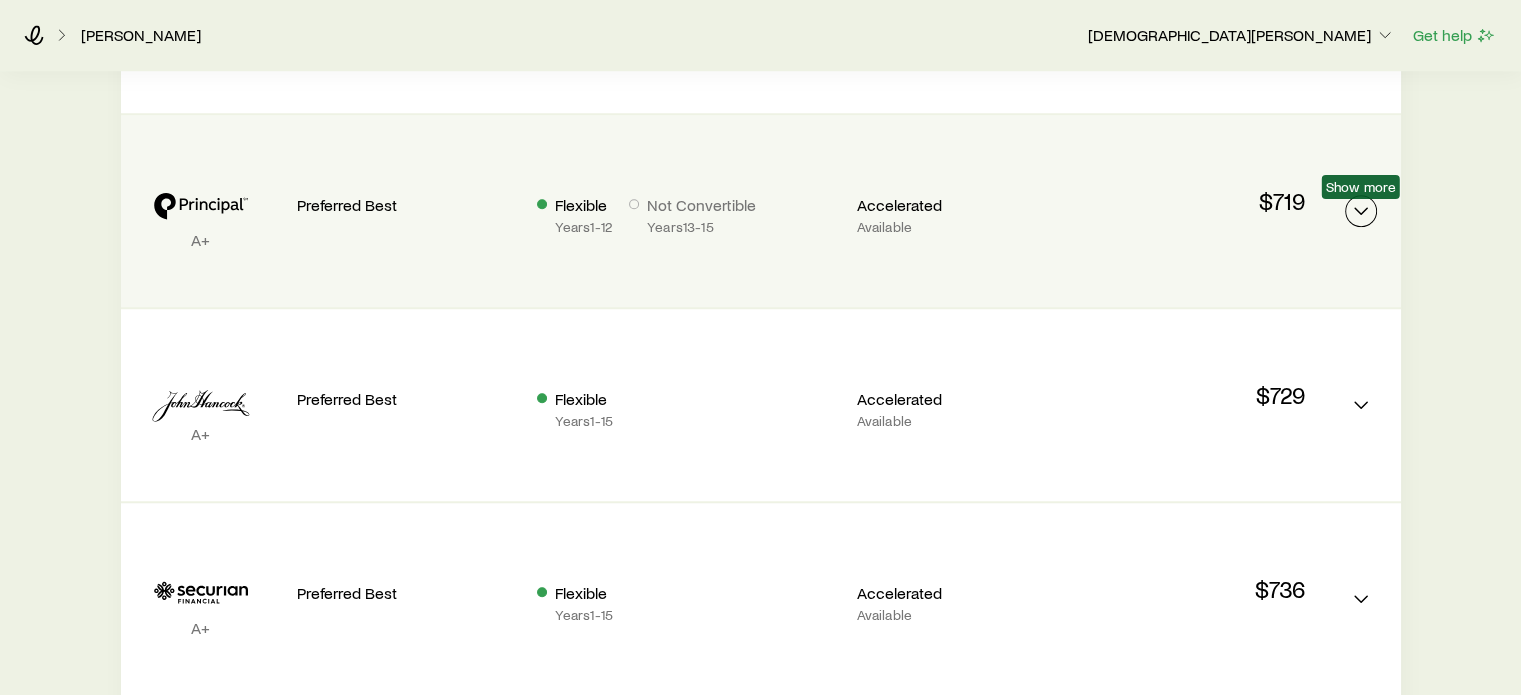click 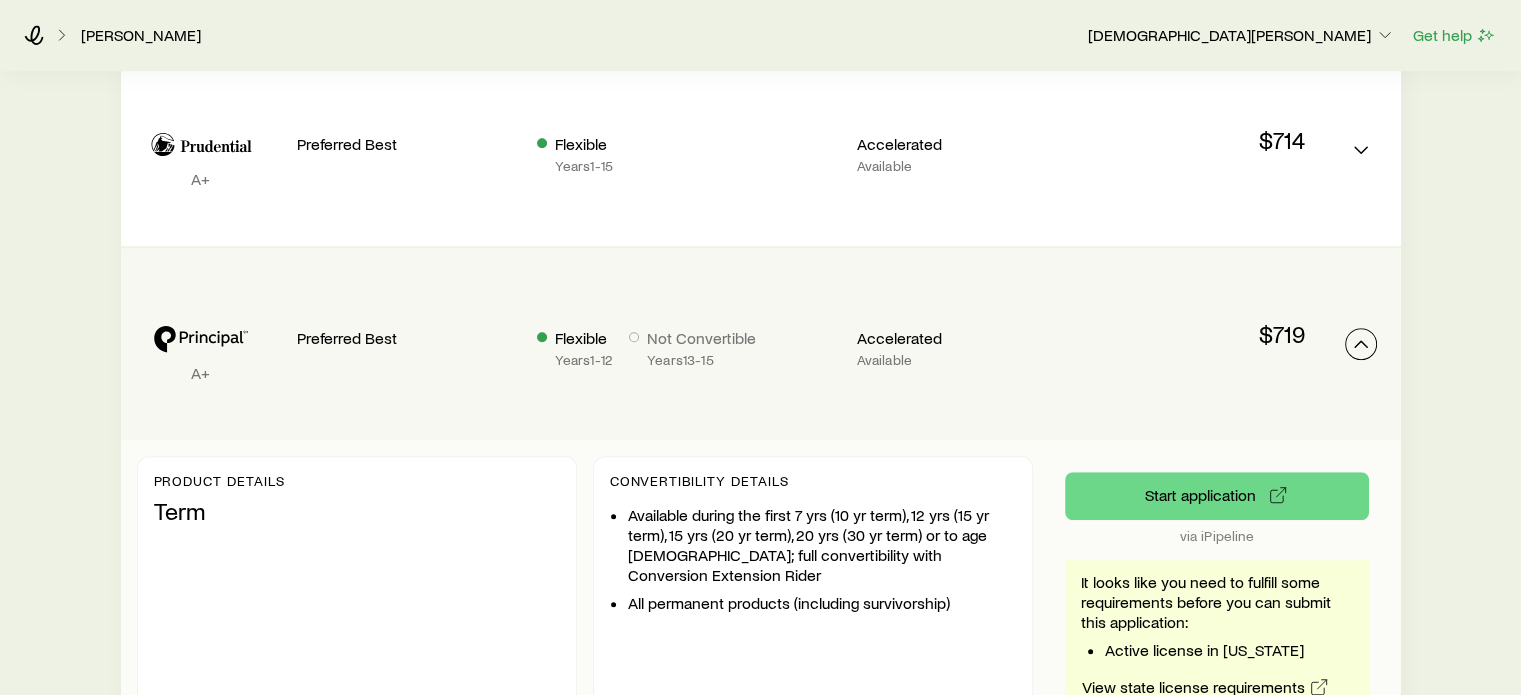 scroll, scrollTop: 1359, scrollLeft: 0, axis: vertical 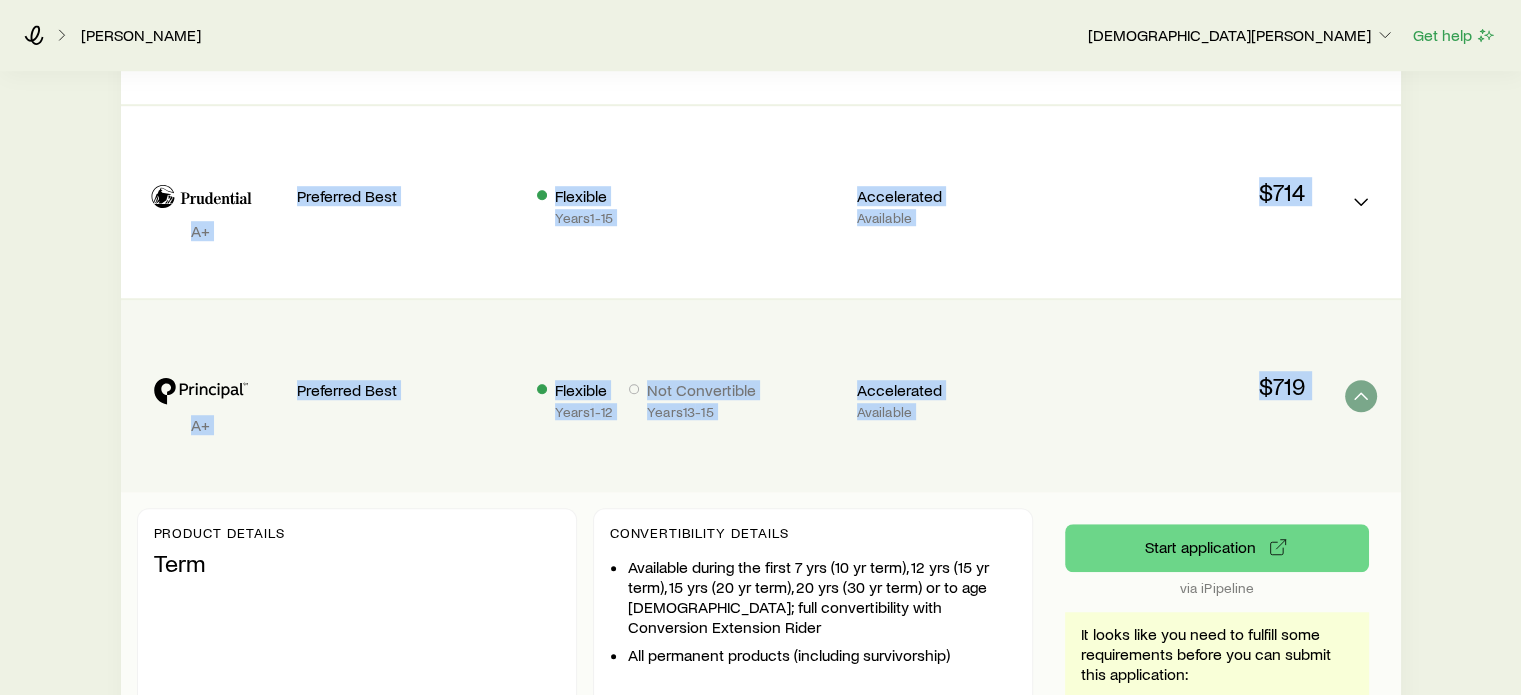 drag, startPoint x: 187, startPoint y: 142, endPoint x: 1345, endPoint y: 464, distance: 1201.935 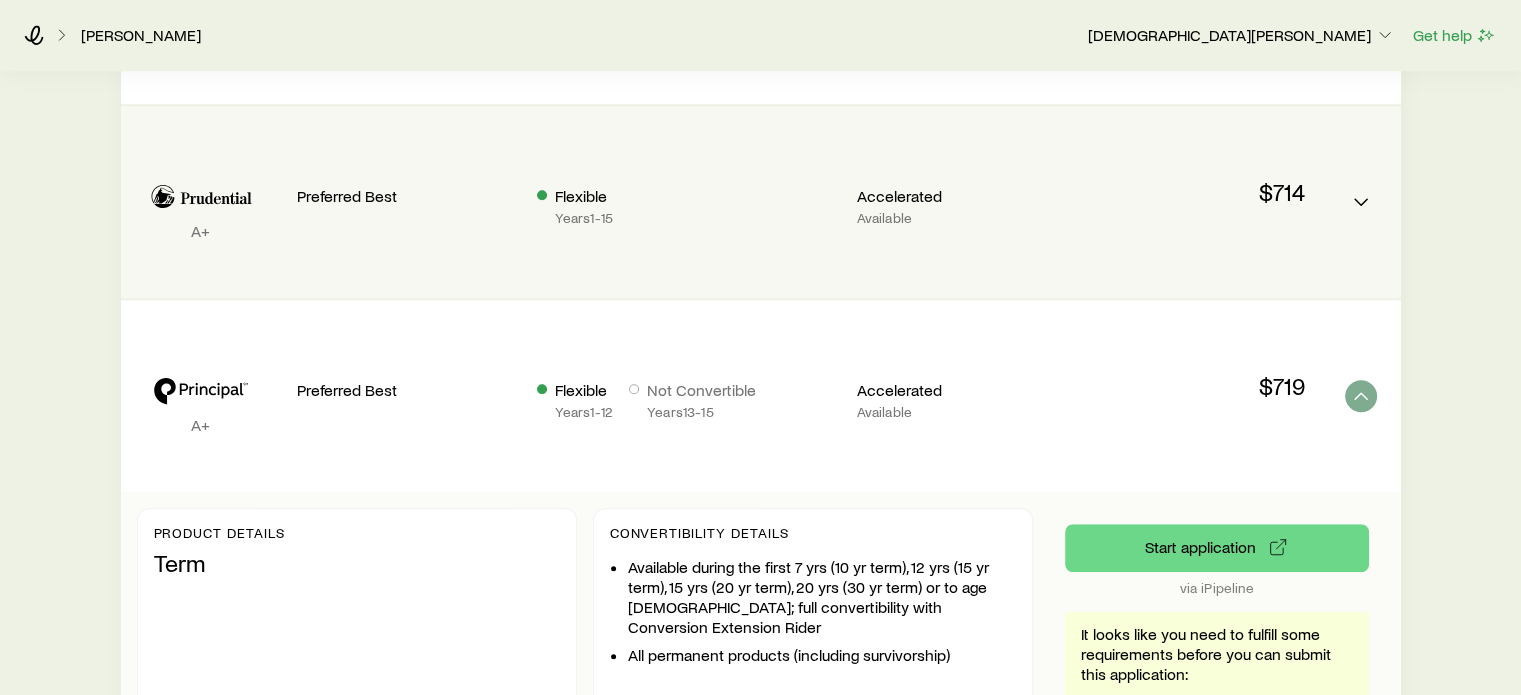 click on "A+ Preferred Best Flexible Years  1 - 15 Accelerated Available $714" at bounding box center (761, 202) 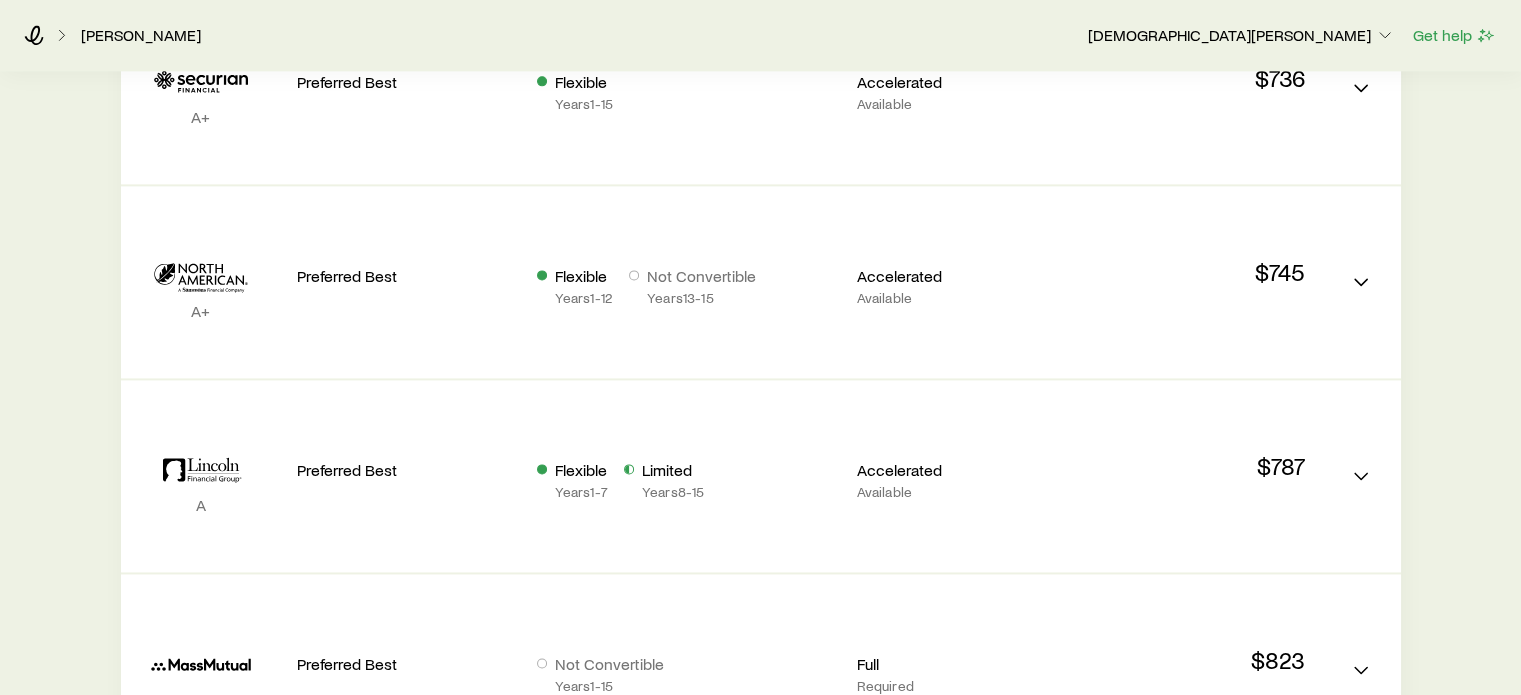 scroll, scrollTop: 2929, scrollLeft: 0, axis: vertical 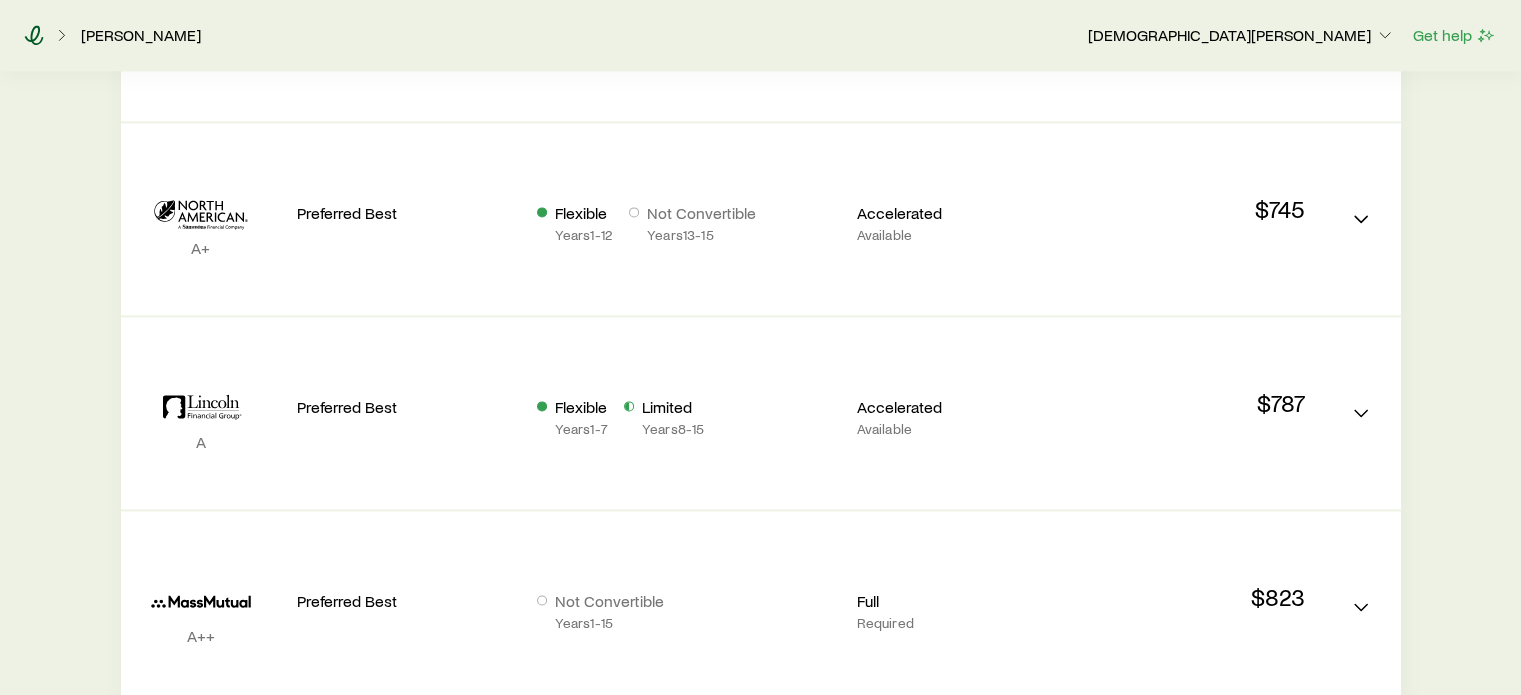 click 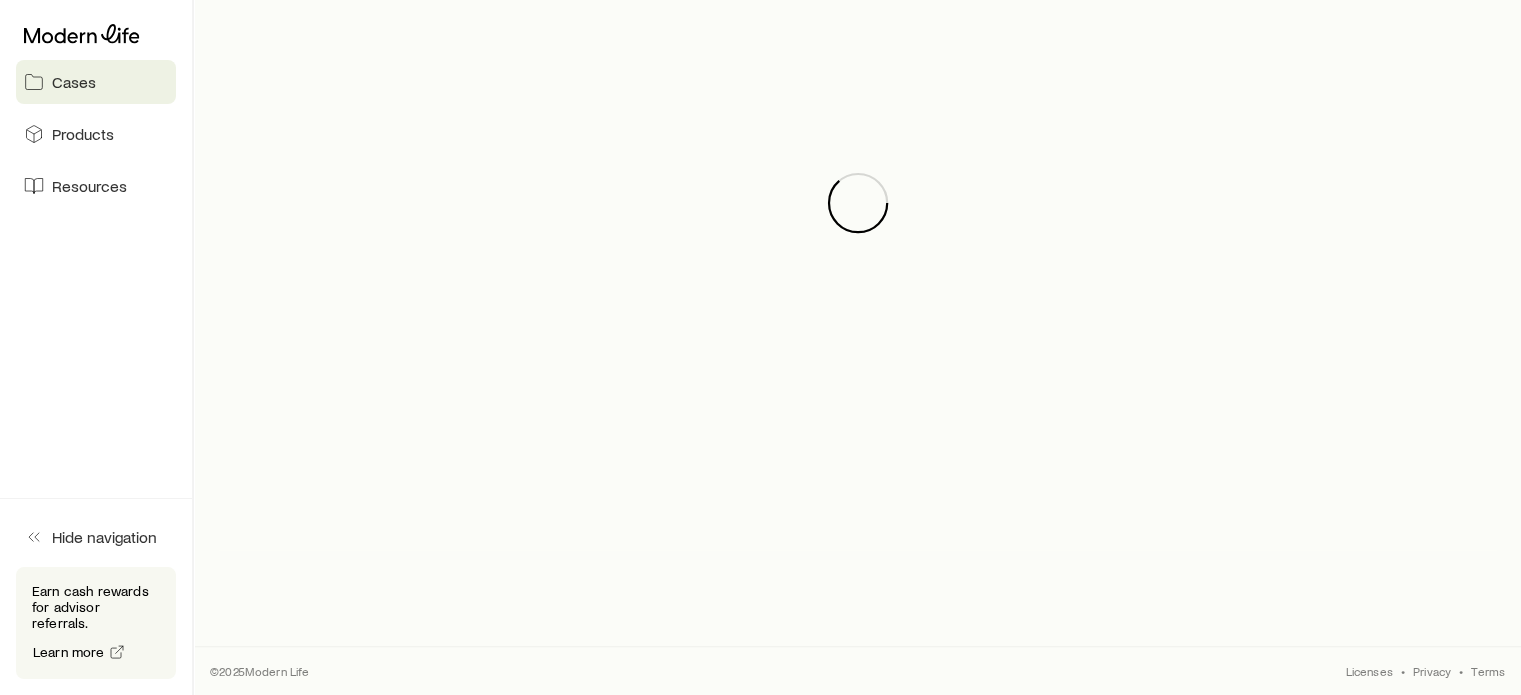 scroll, scrollTop: 0, scrollLeft: 0, axis: both 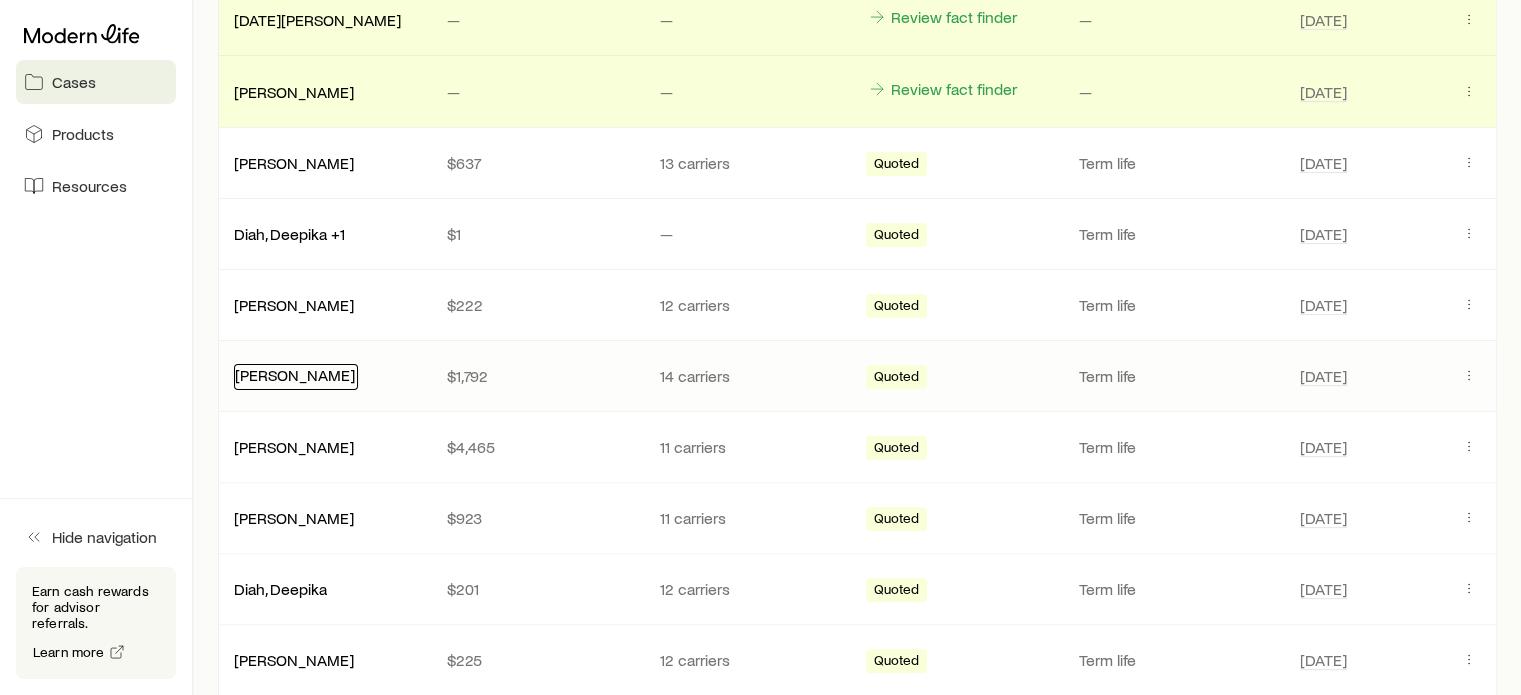 click on "Kramer , Bonnie" at bounding box center (295, 374) 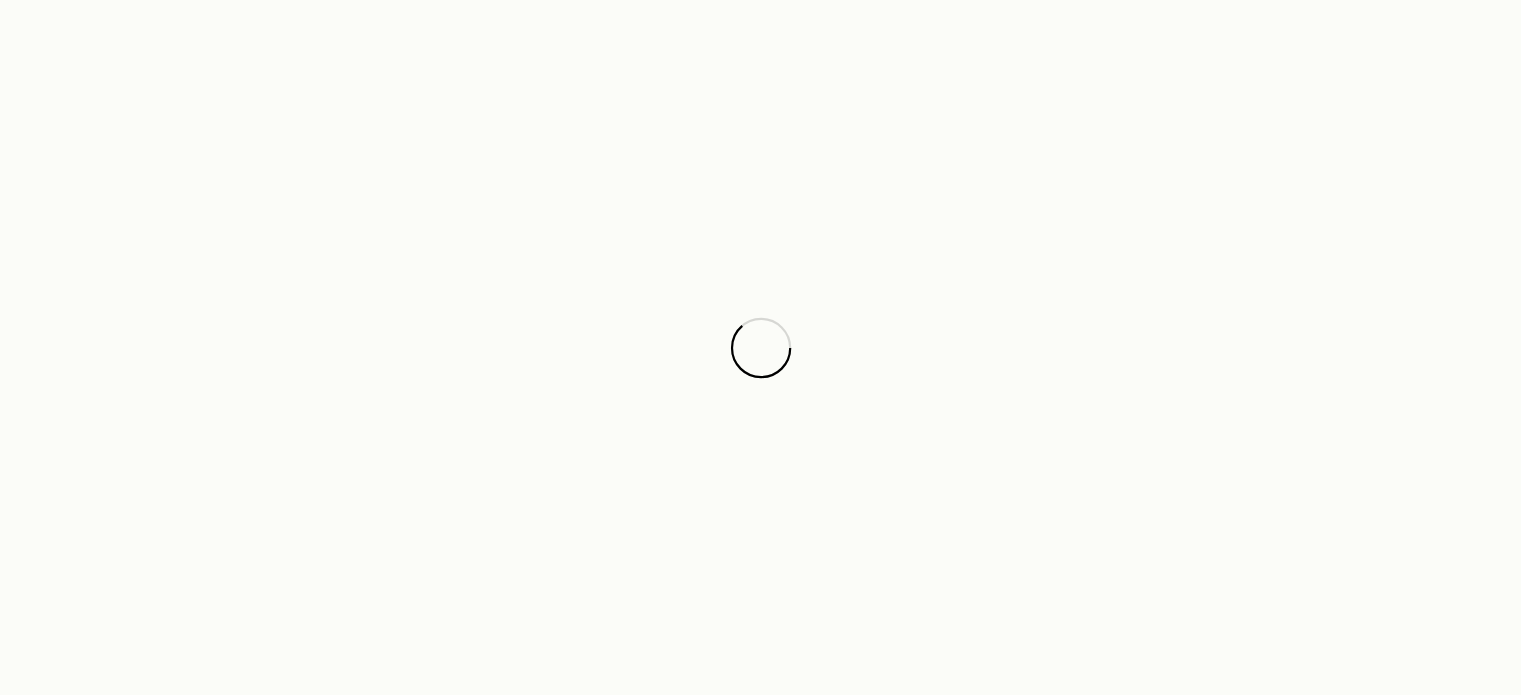 scroll, scrollTop: 0, scrollLeft: 0, axis: both 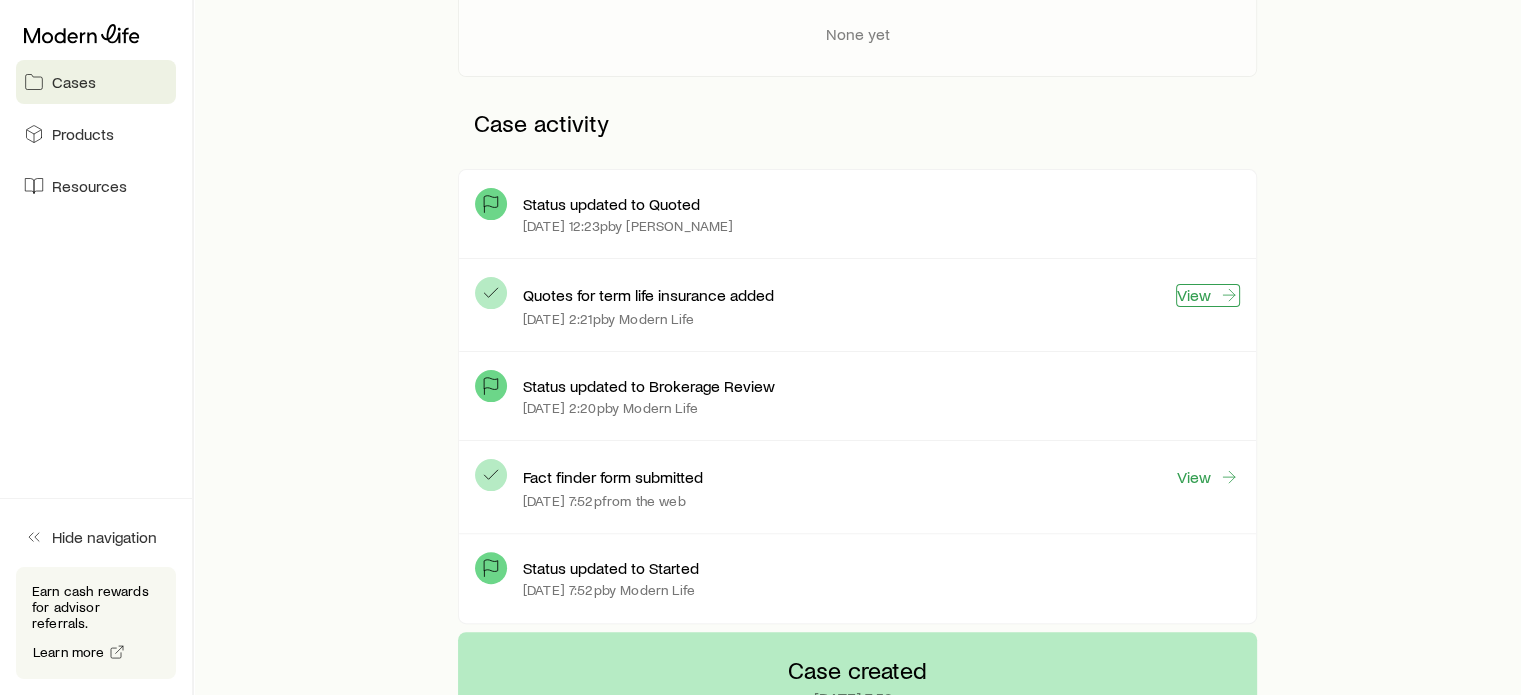 click on "View" at bounding box center [1208, 295] 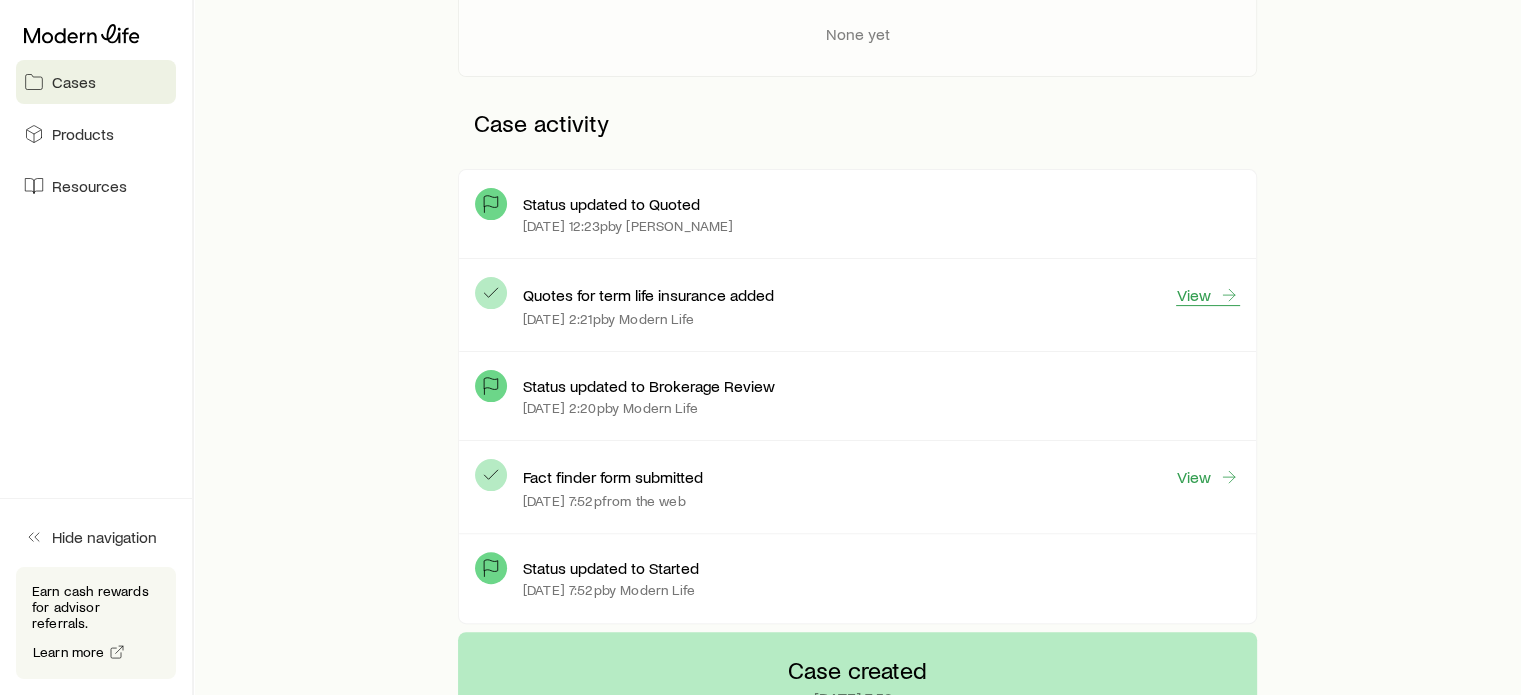 scroll, scrollTop: 0, scrollLeft: 0, axis: both 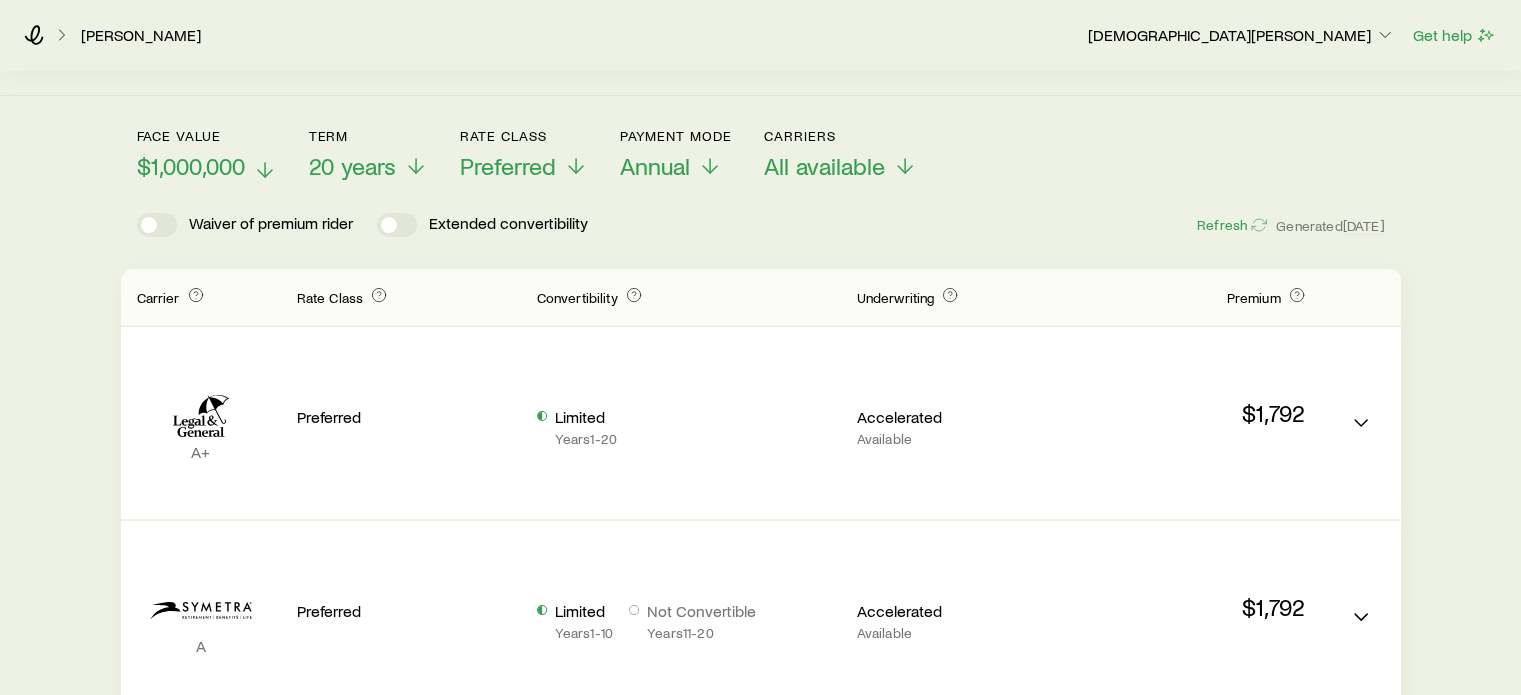 click 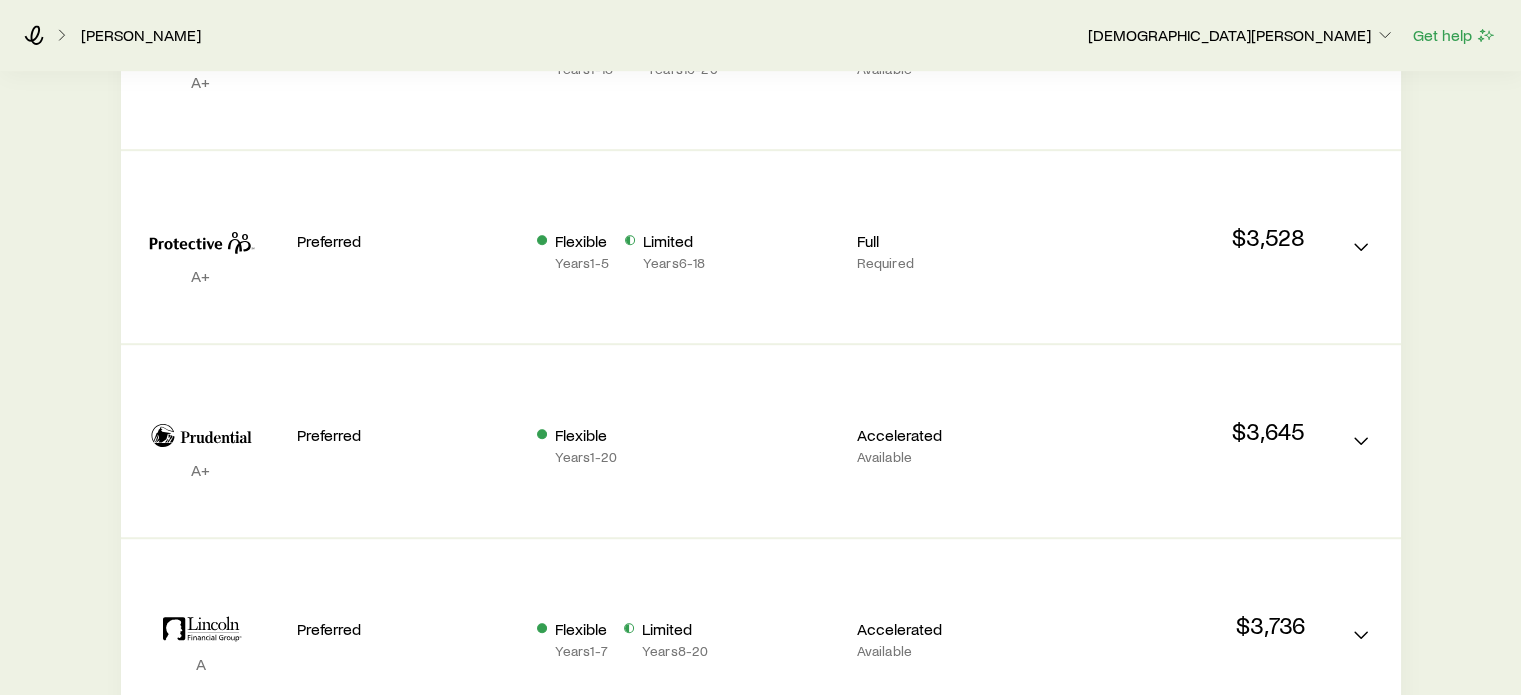 scroll, scrollTop: 1081, scrollLeft: 0, axis: vertical 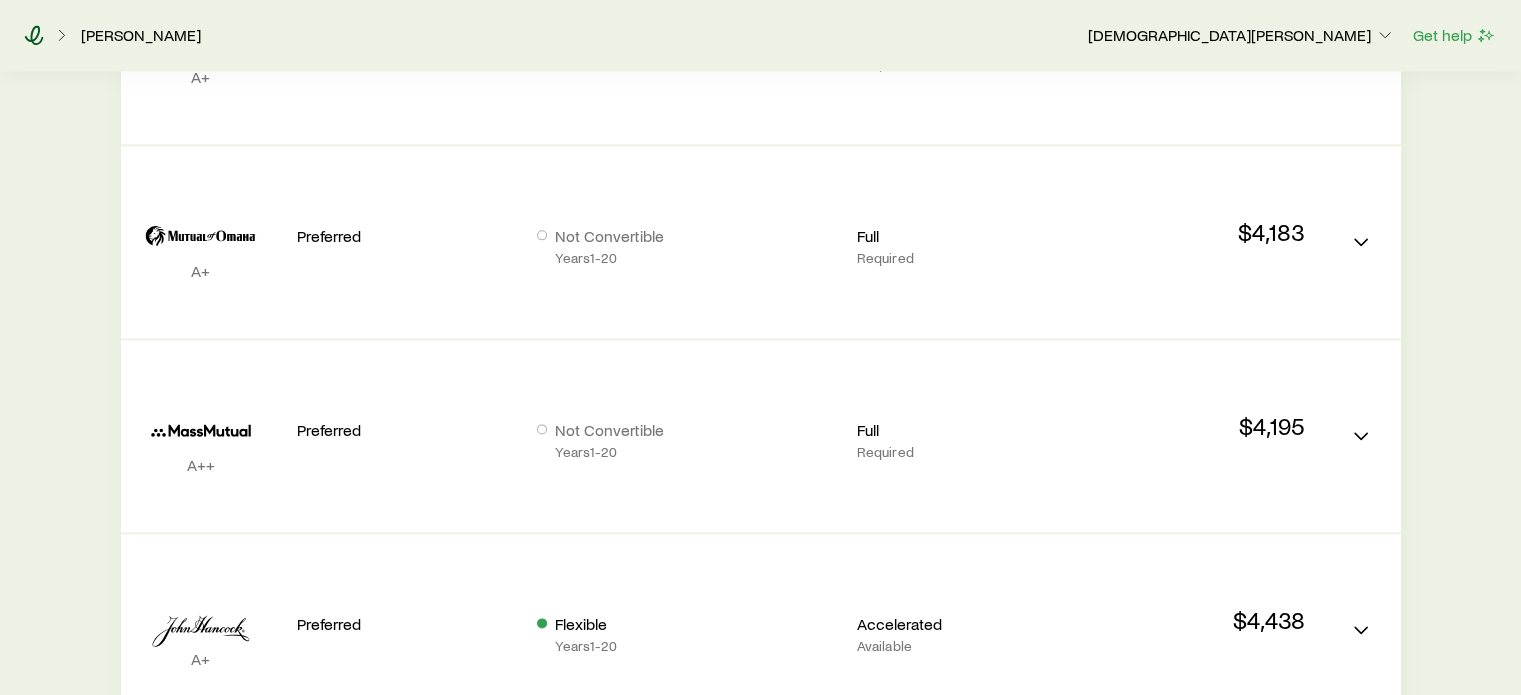 click 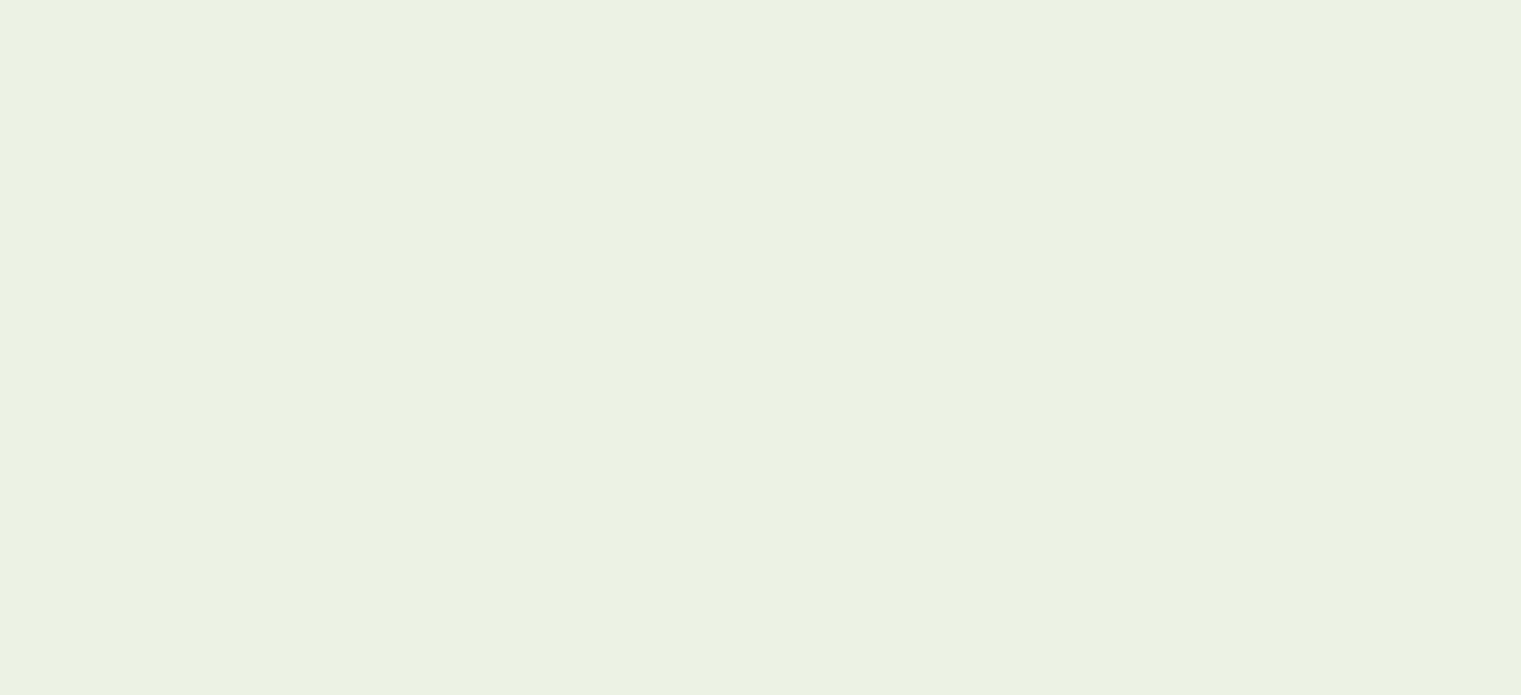 scroll, scrollTop: 0, scrollLeft: 0, axis: both 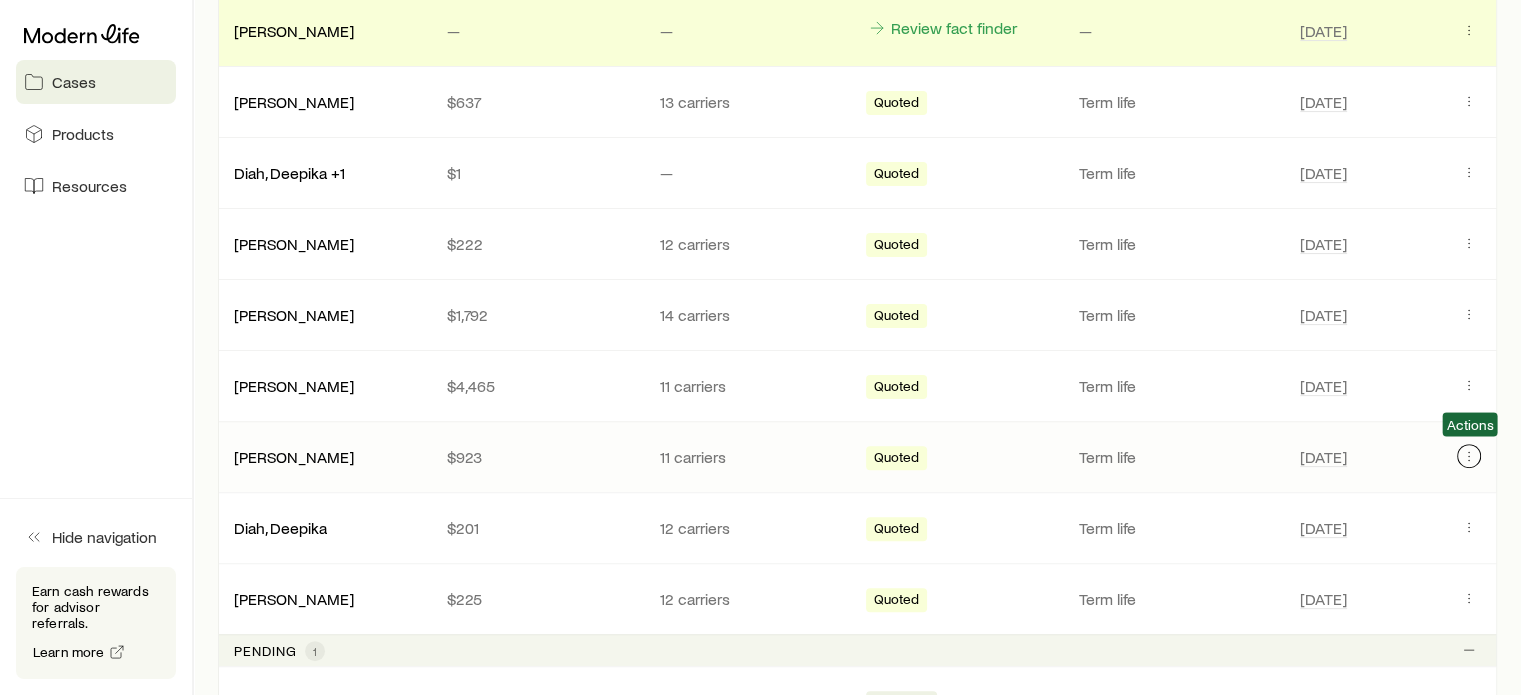 click 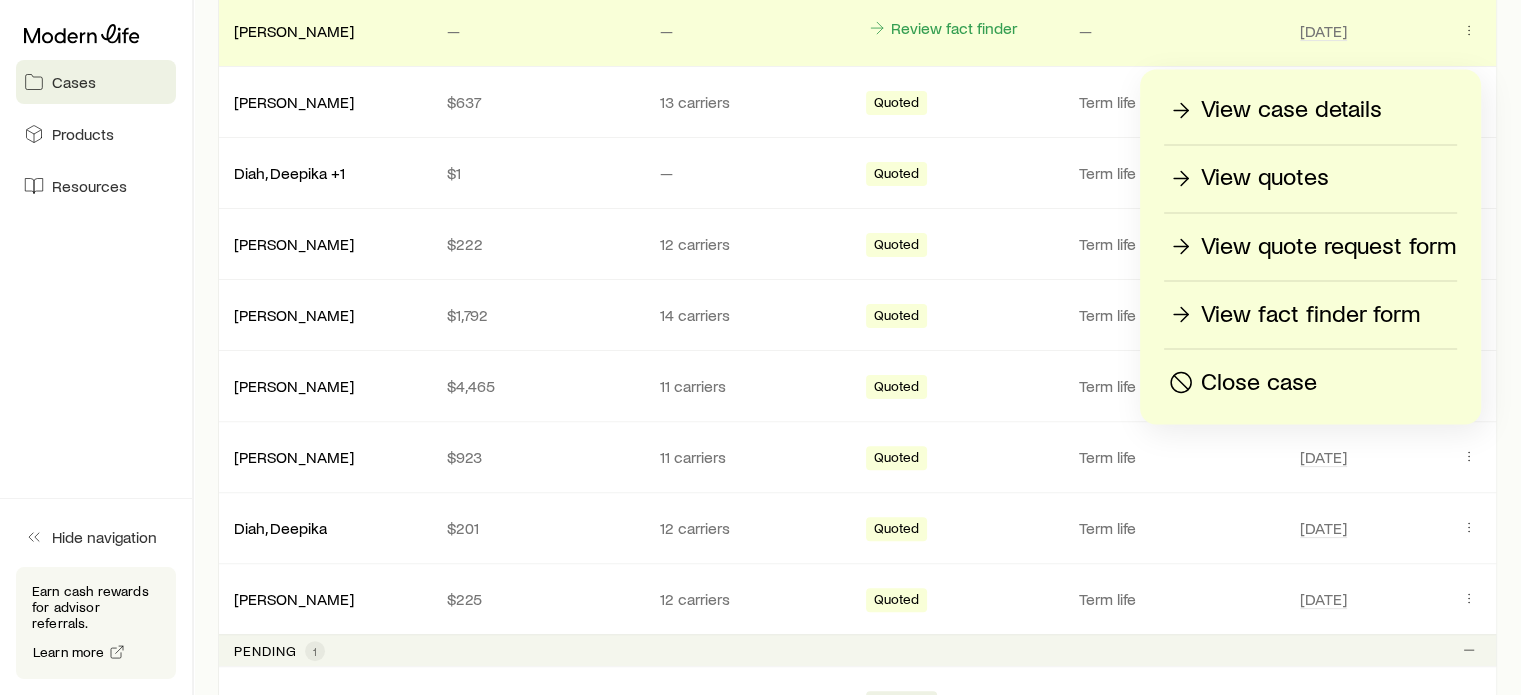 click on "Close case" at bounding box center (1259, 382) 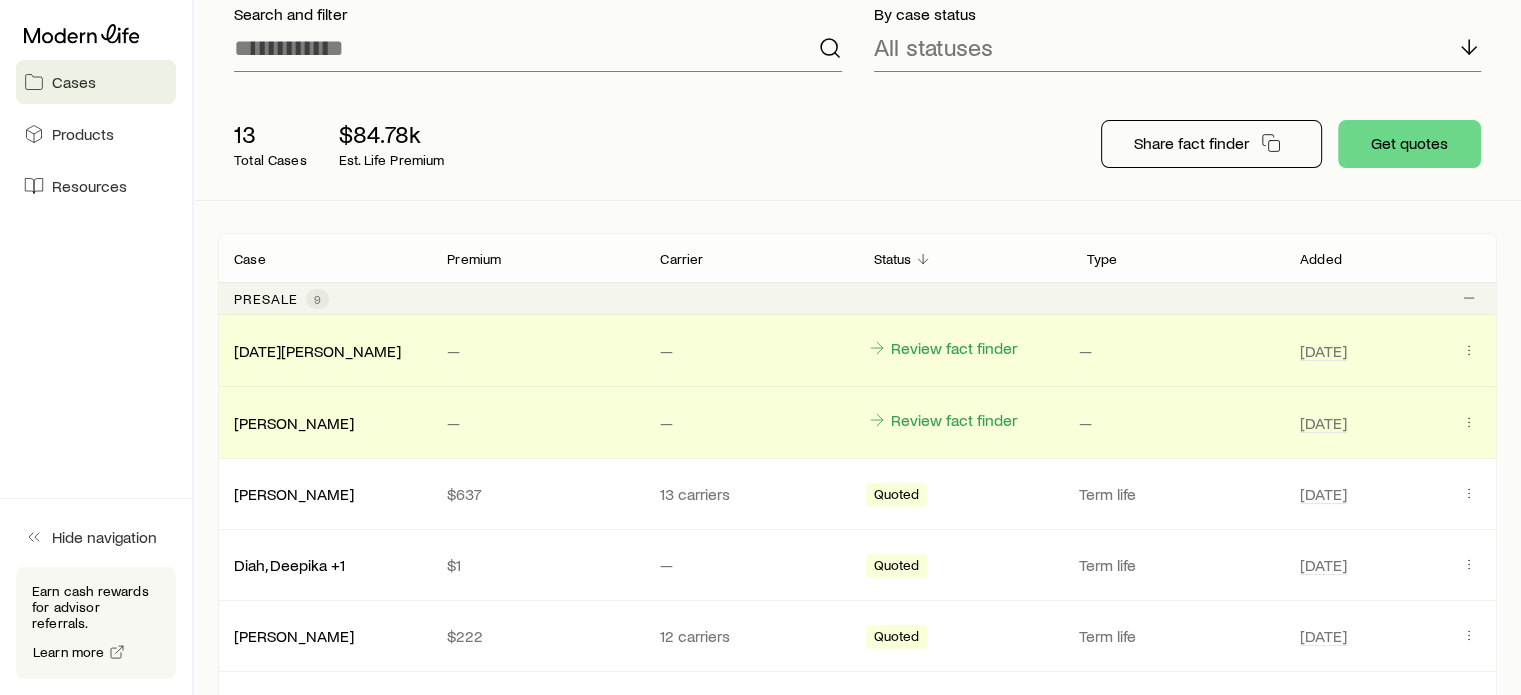 scroll, scrollTop: 147, scrollLeft: 0, axis: vertical 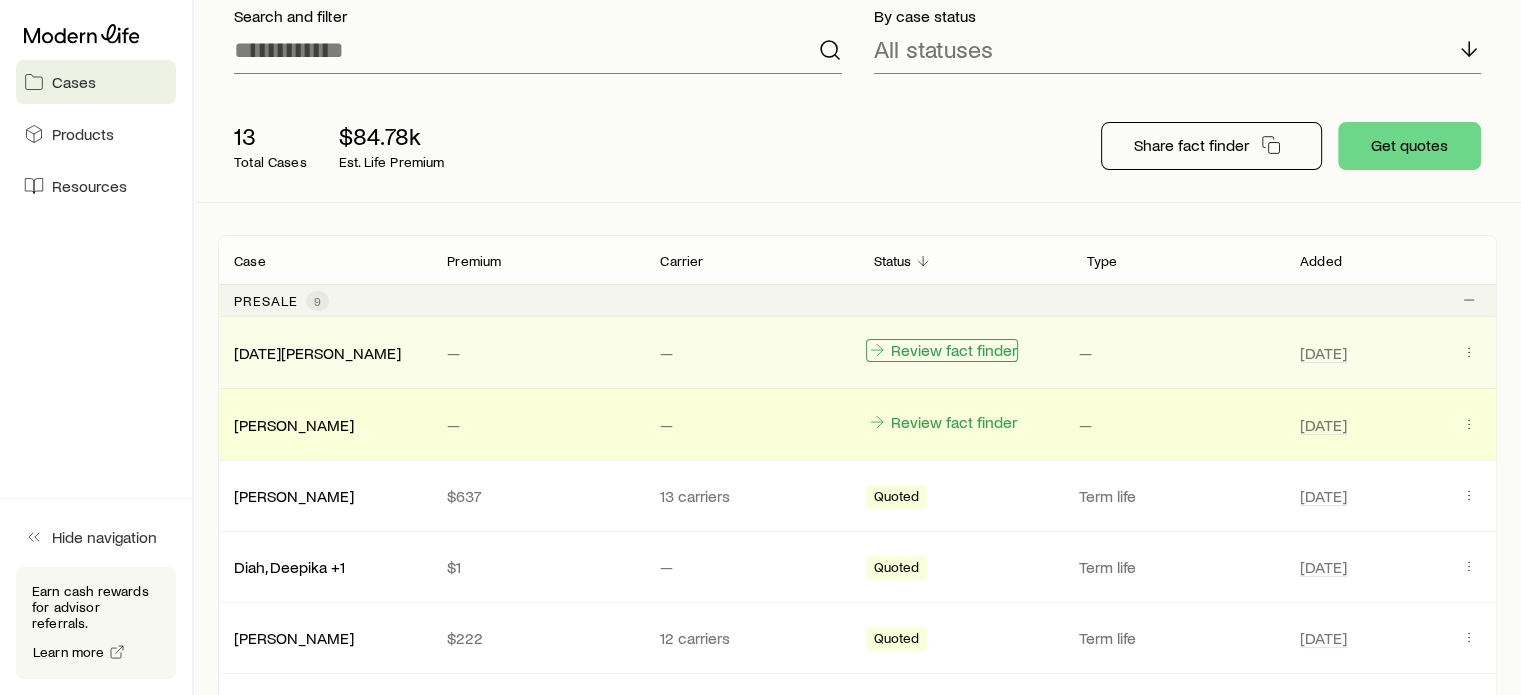 click on "Review fact finder" at bounding box center (942, 350) 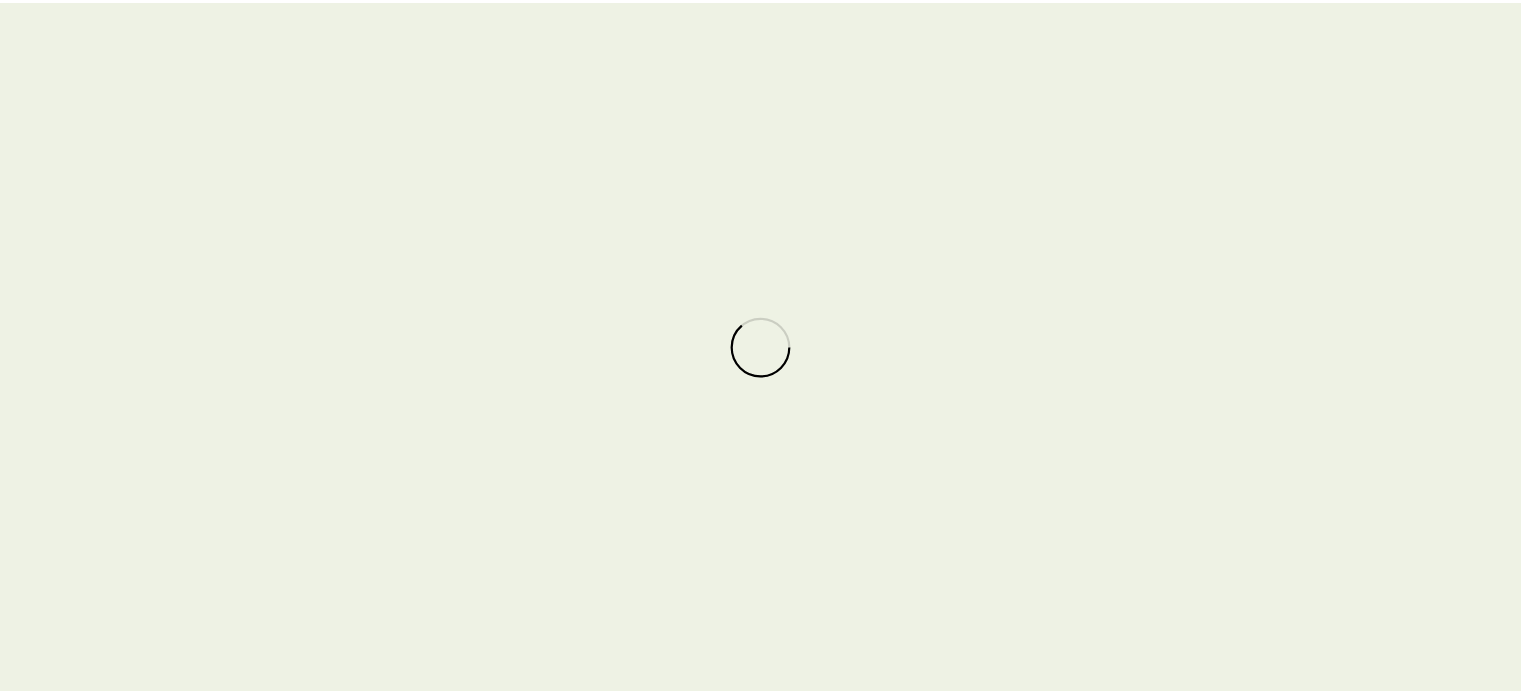 scroll, scrollTop: 0, scrollLeft: 0, axis: both 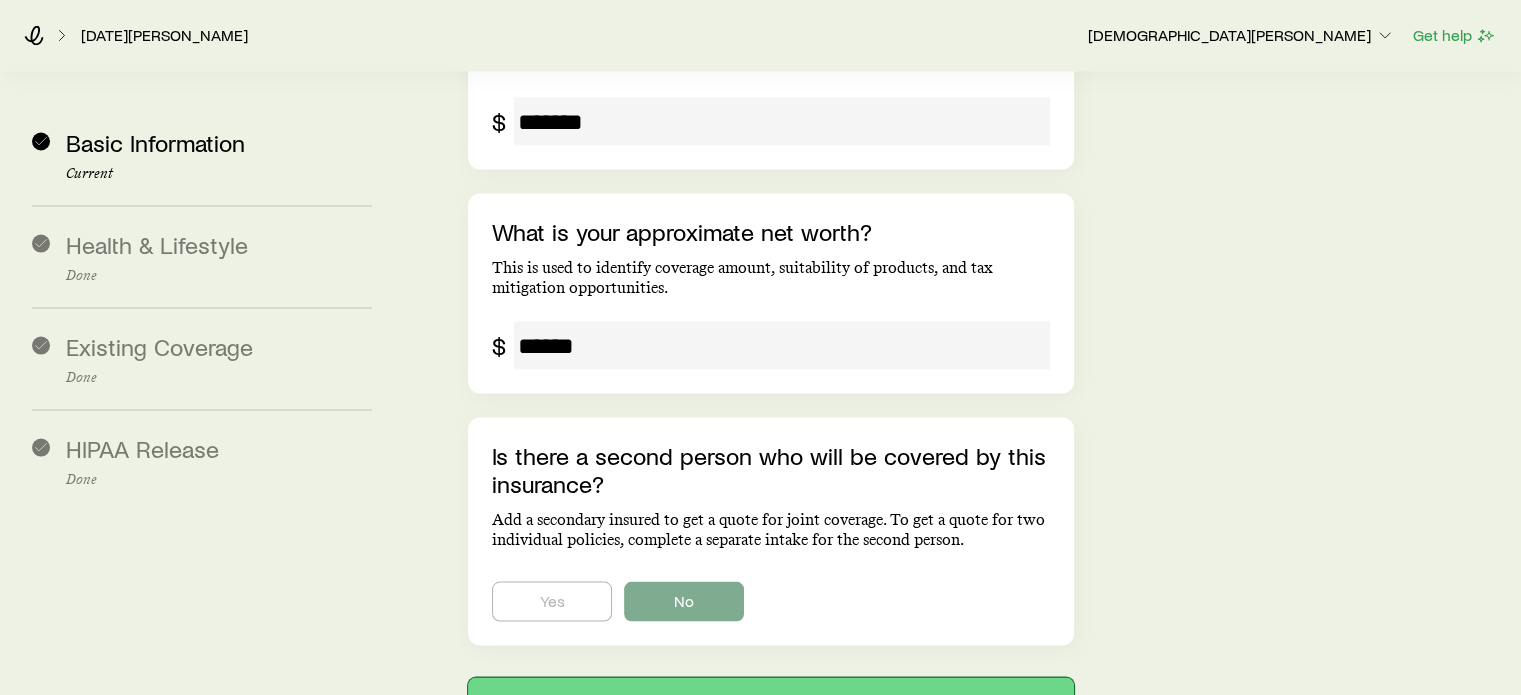 click on "Next: Health & Lifestyle" at bounding box center (770, 701) 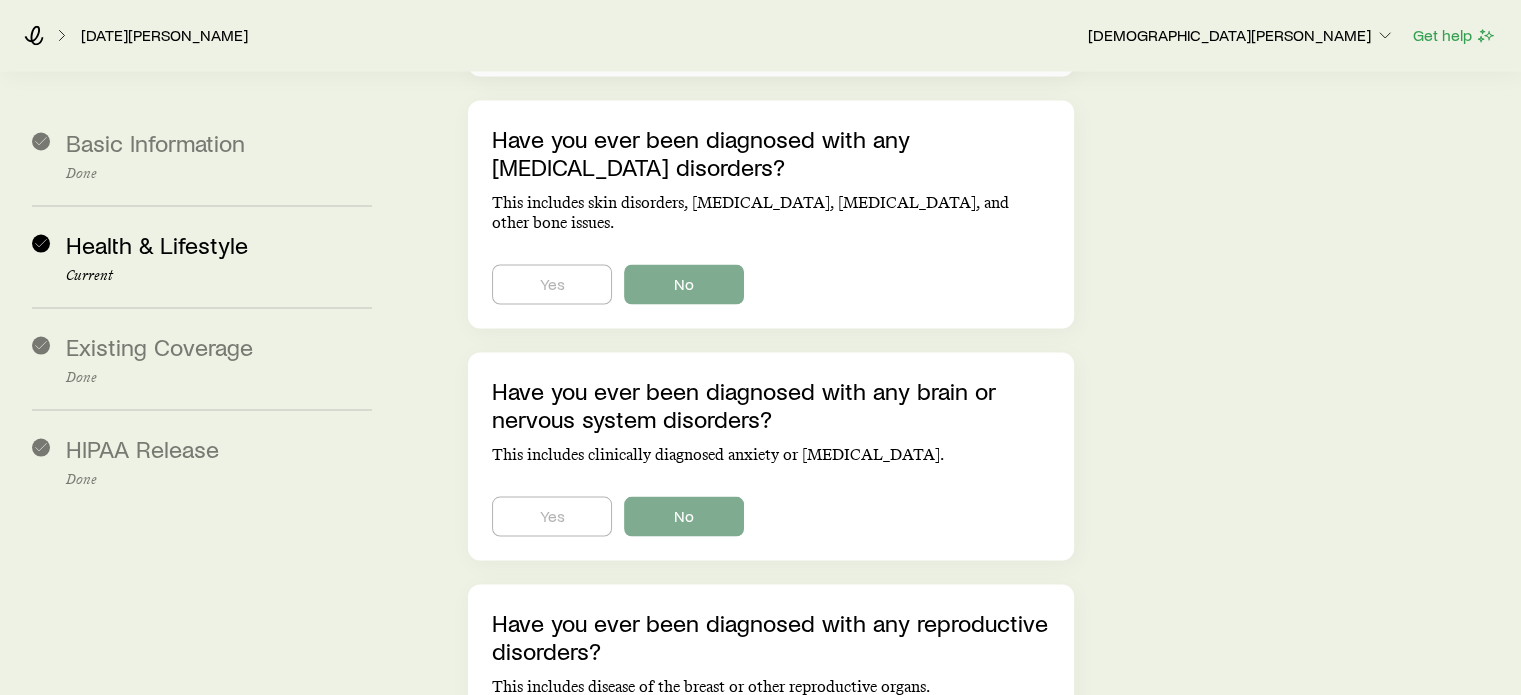 scroll, scrollTop: 0, scrollLeft: 0, axis: both 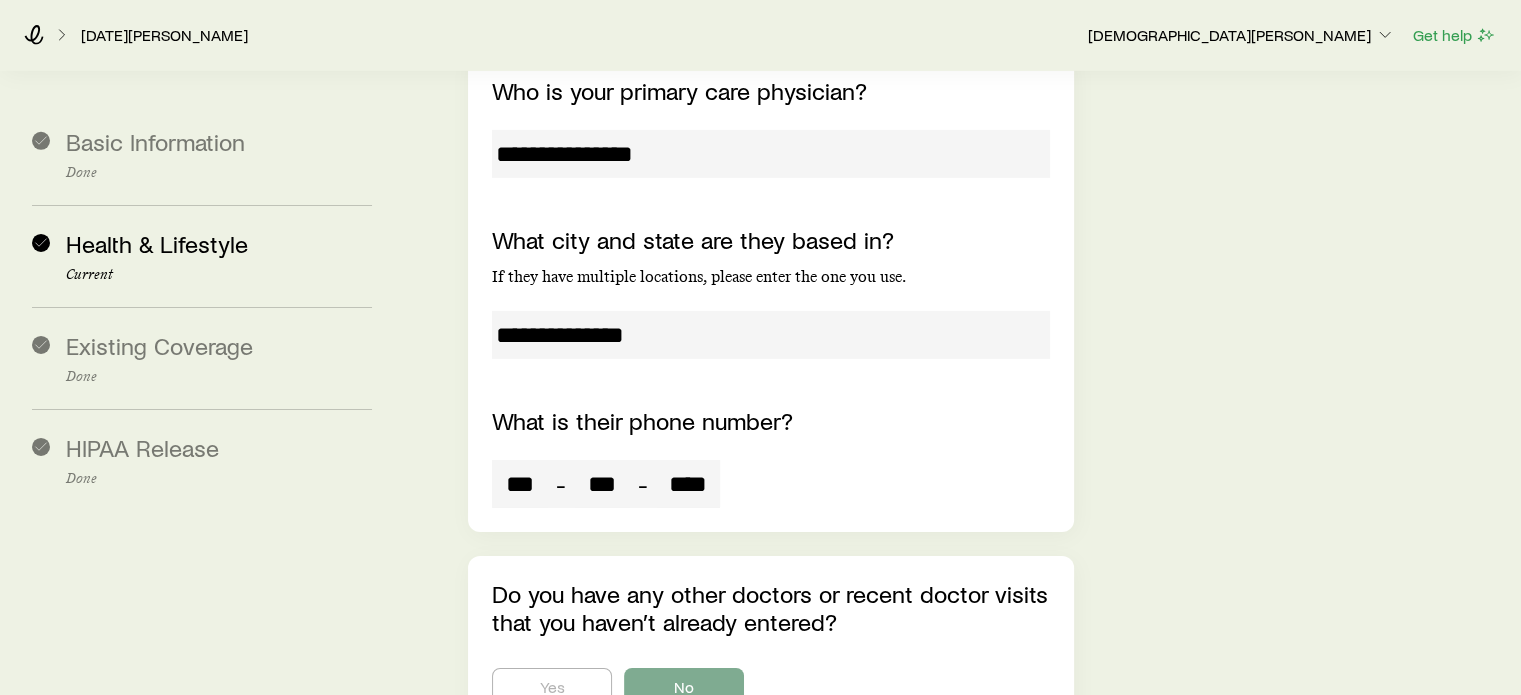 click on "Next: Existing Coverage" at bounding box center (770, 788) 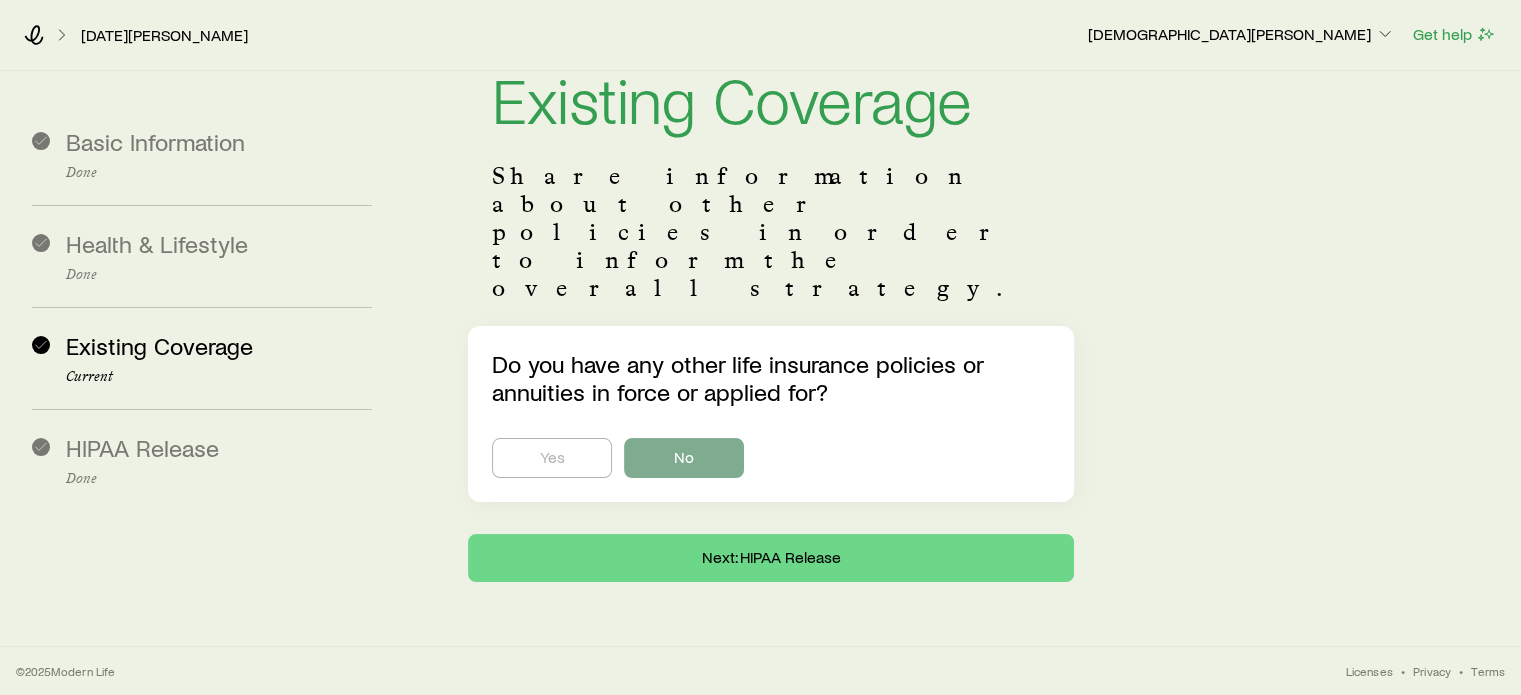 scroll, scrollTop: 0, scrollLeft: 0, axis: both 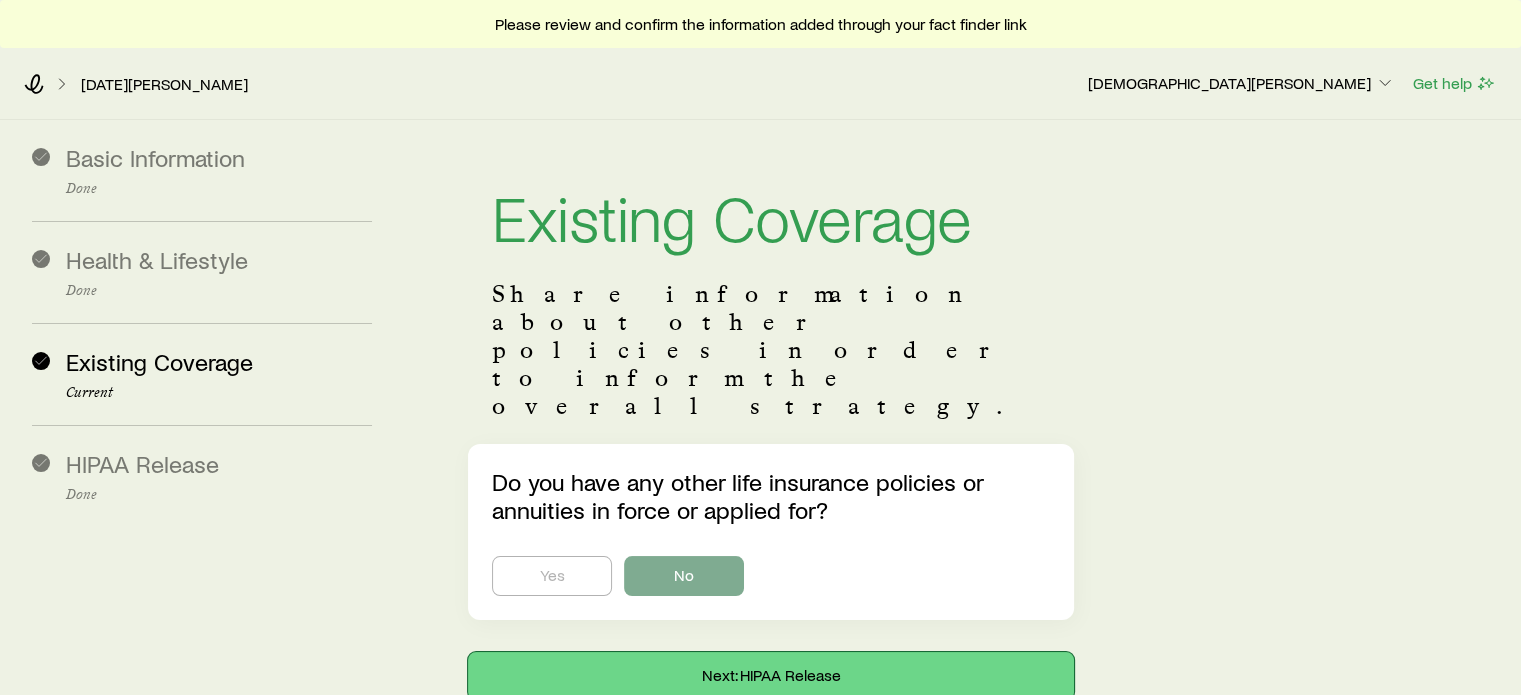 click on "Next: HIPAA Release" at bounding box center (770, 676) 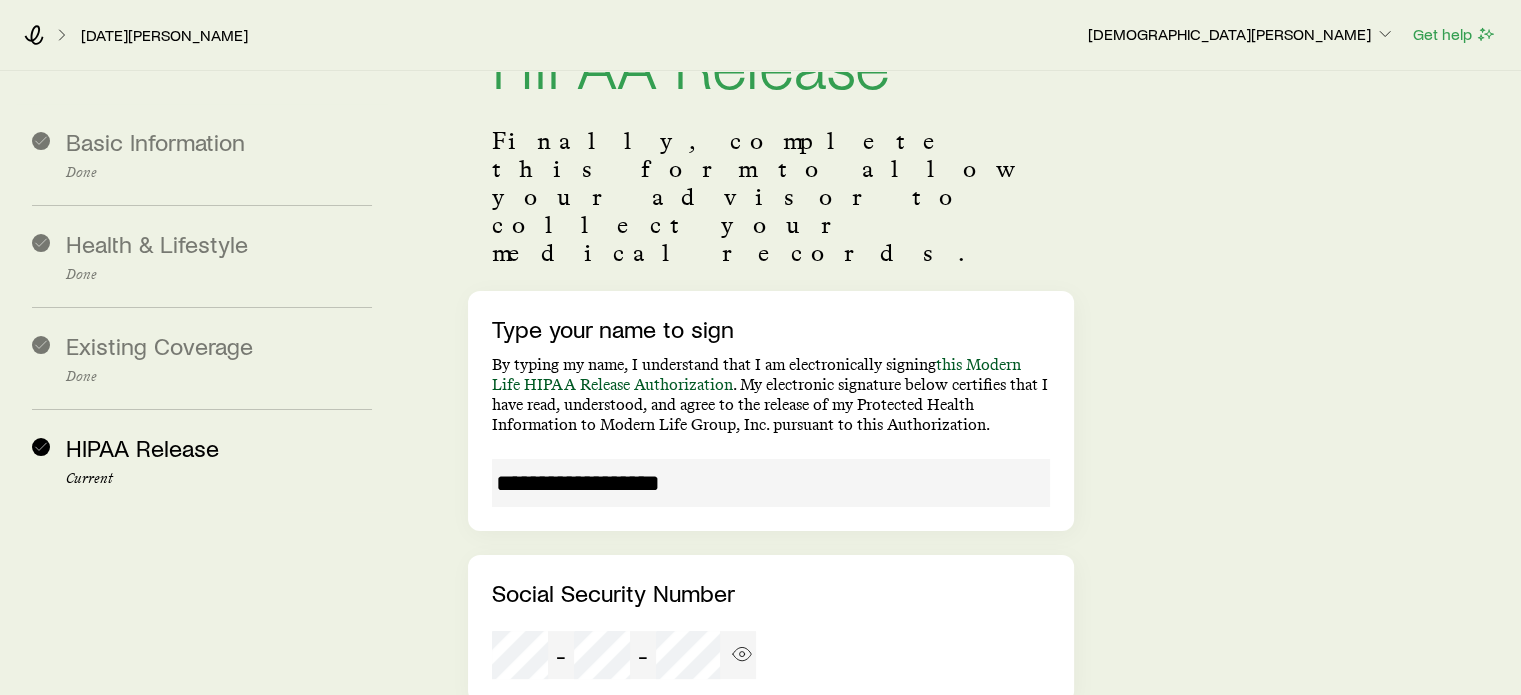 scroll, scrollTop: 0, scrollLeft: 0, axis: both 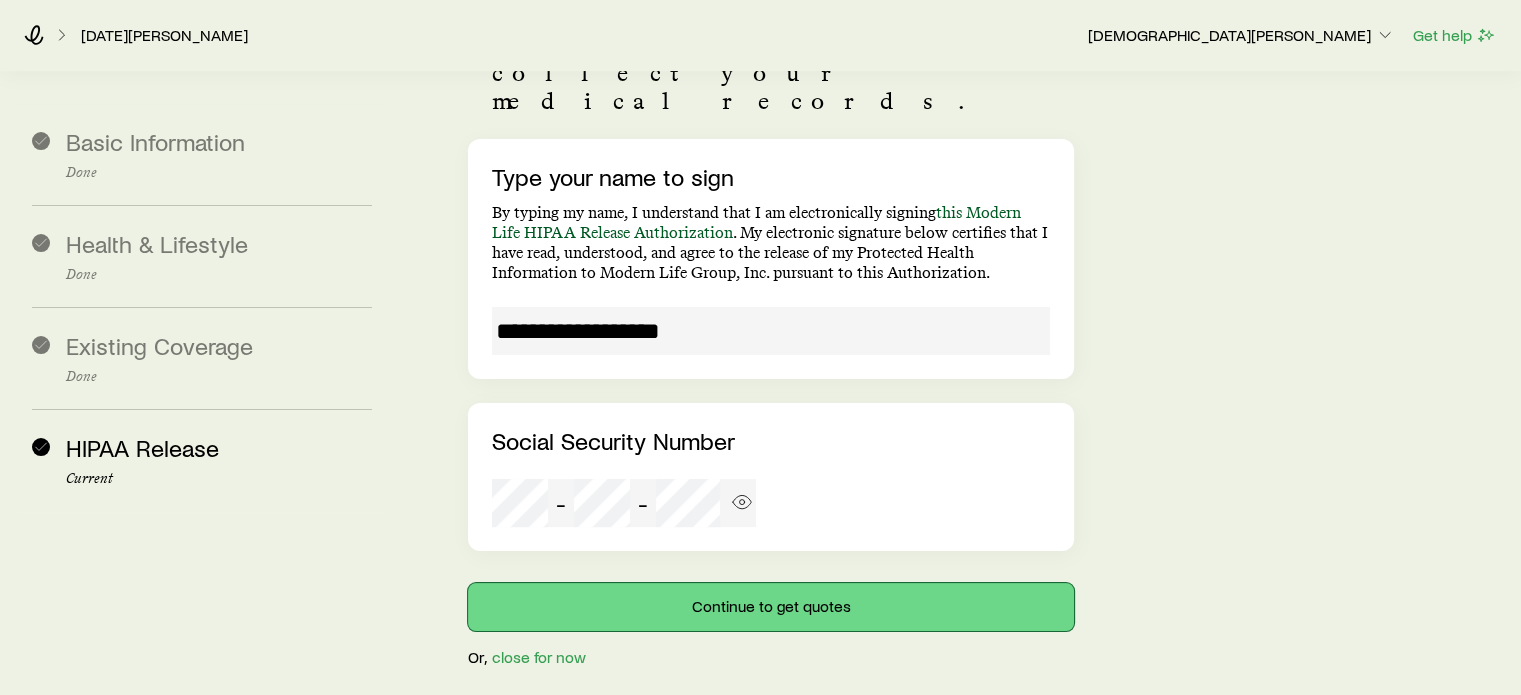 click on "Continue to get quotes" at bounding box center [770, 607] 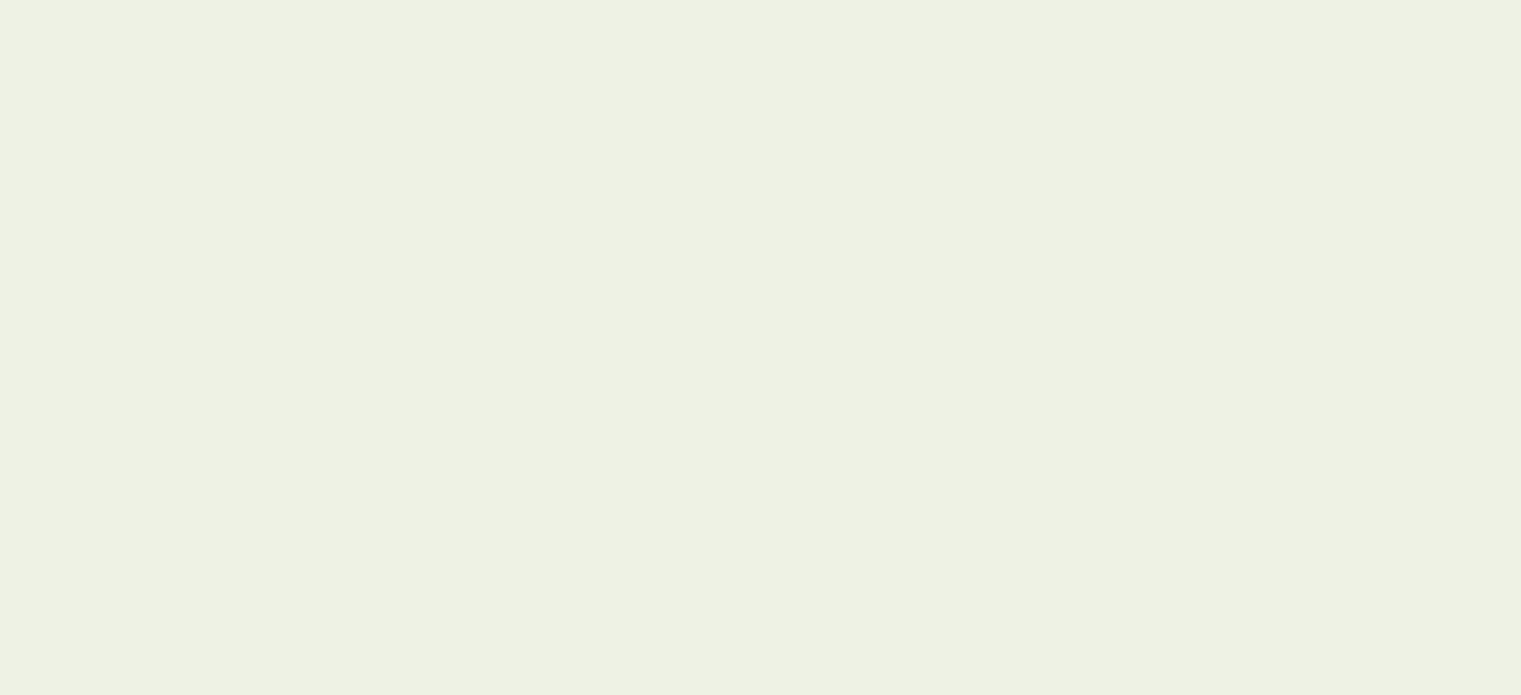 scroll, scrollTop: 0, scrollLeft: 0, axis: both 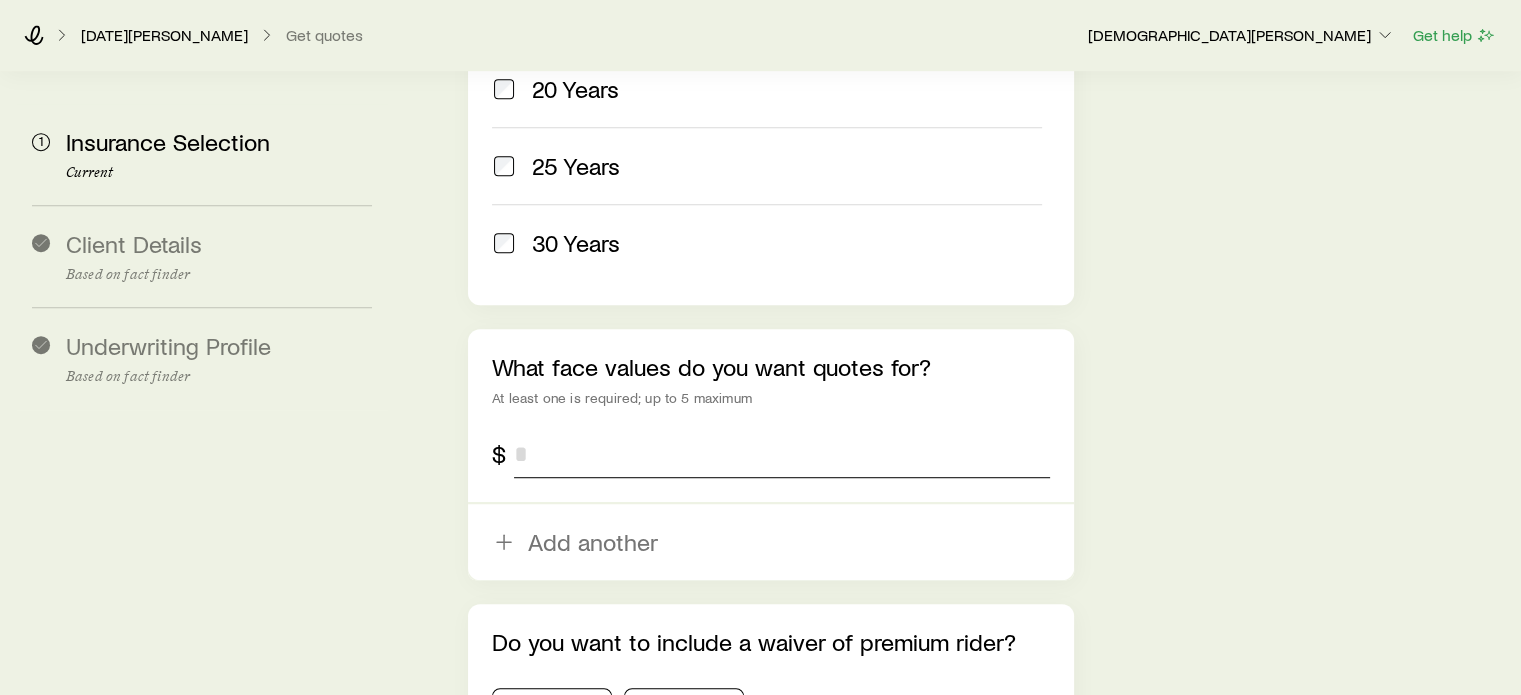 click at bounding box center [781, 454] 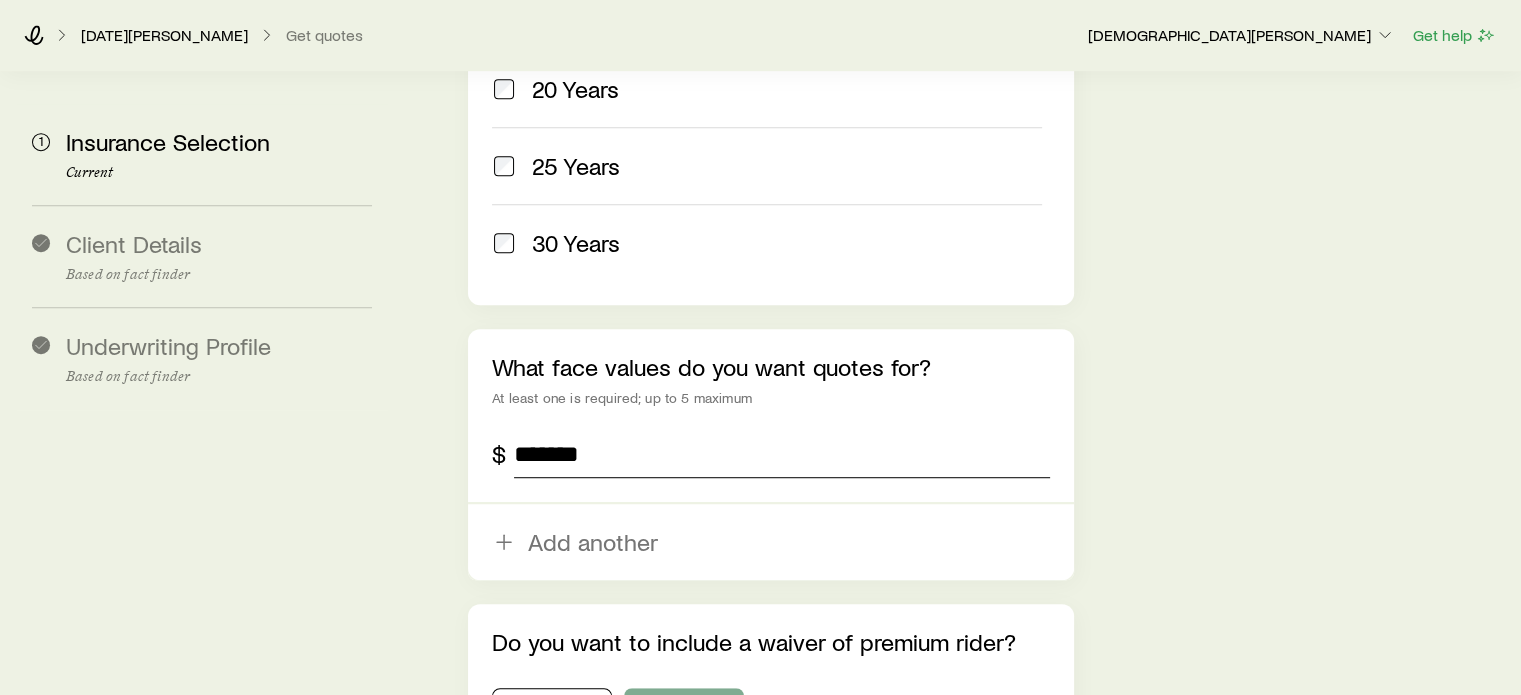 type on "*******" 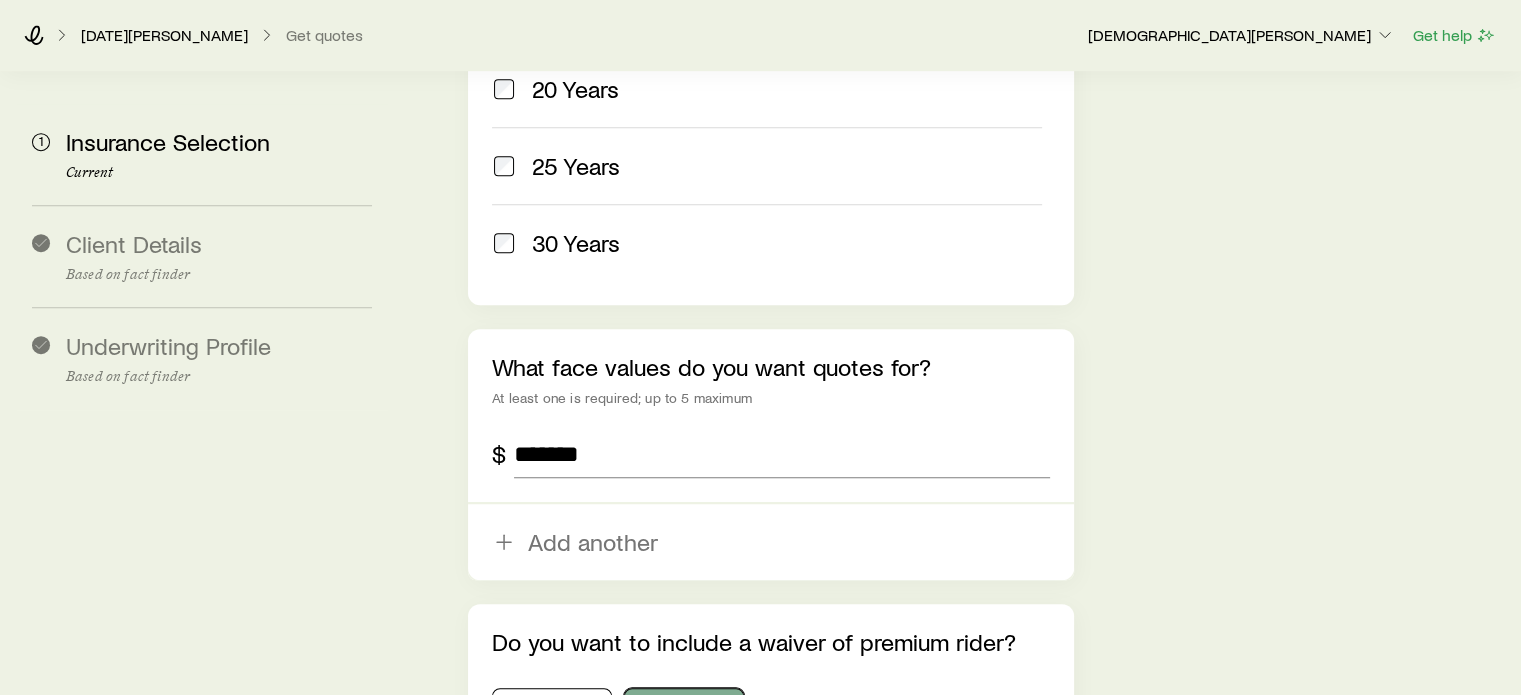 click on "No" at bounding box center [684, 708] 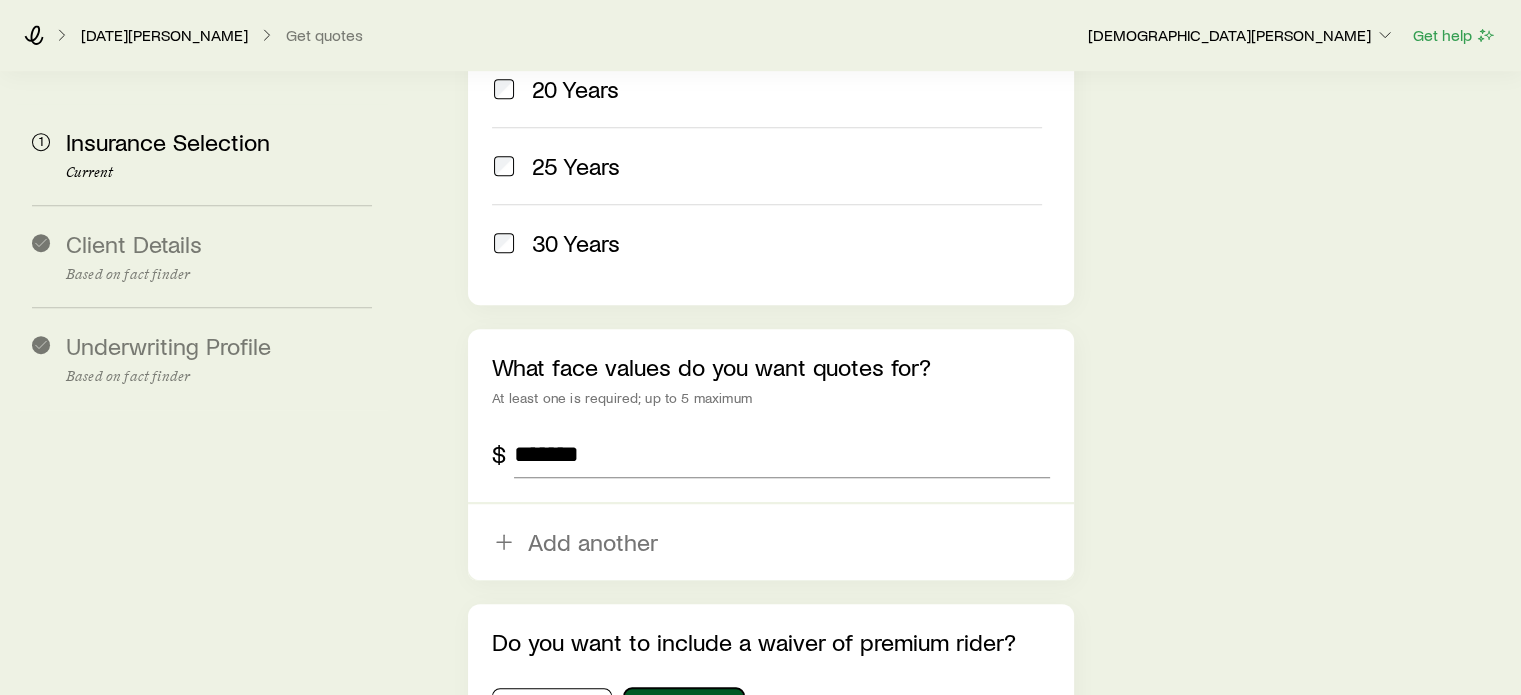 scroll, scrollTop: 1396, scrollLeft: 0, axis: vertical 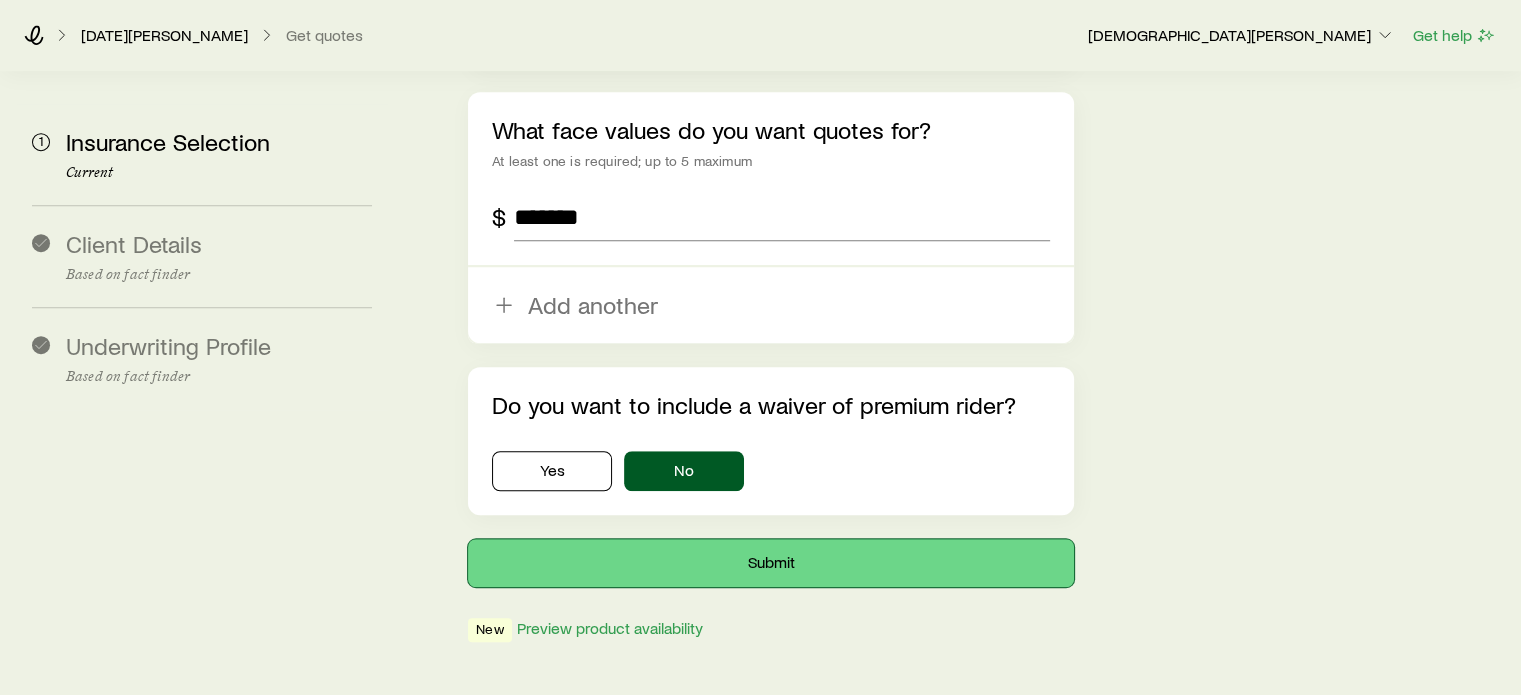 click on "Submit" at bounding box center [770, 563] 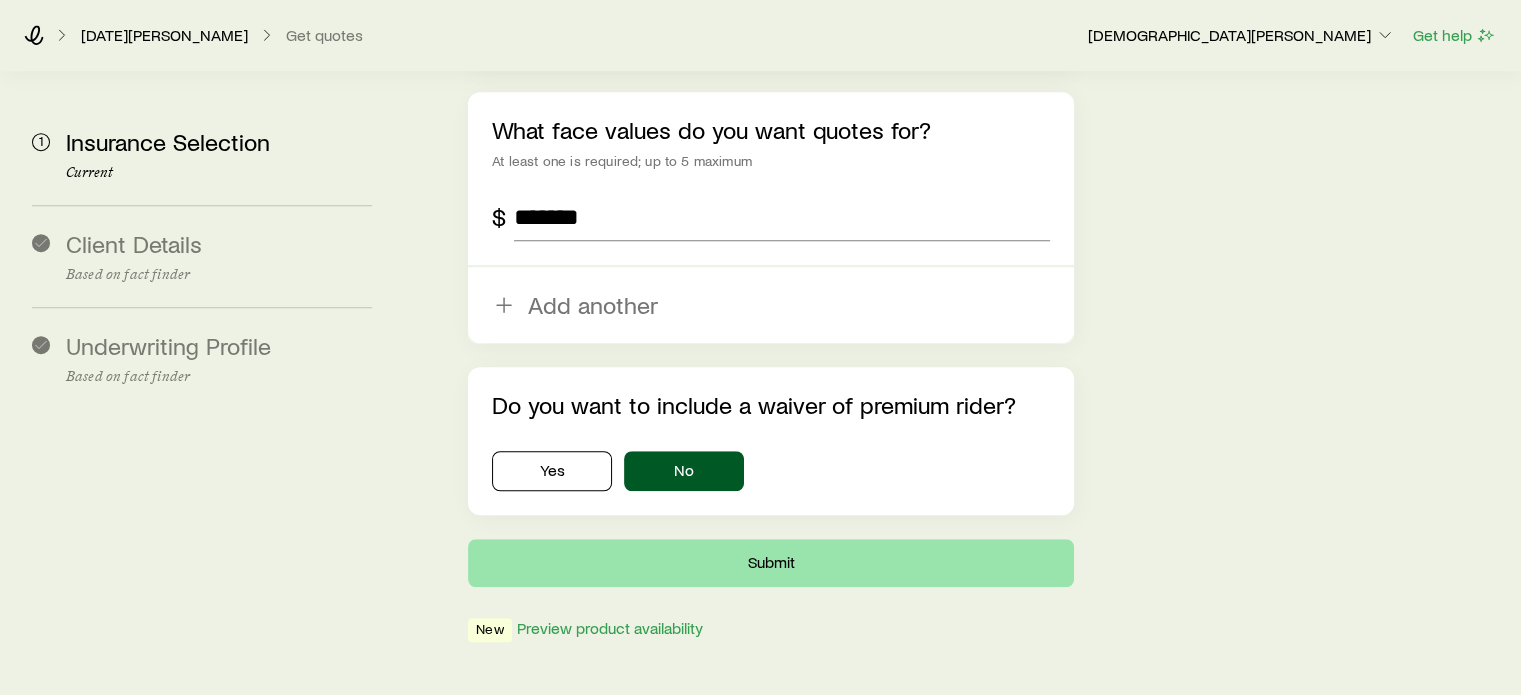 scroll, scrollTop: 0, scrollLeft: 0, axis: both 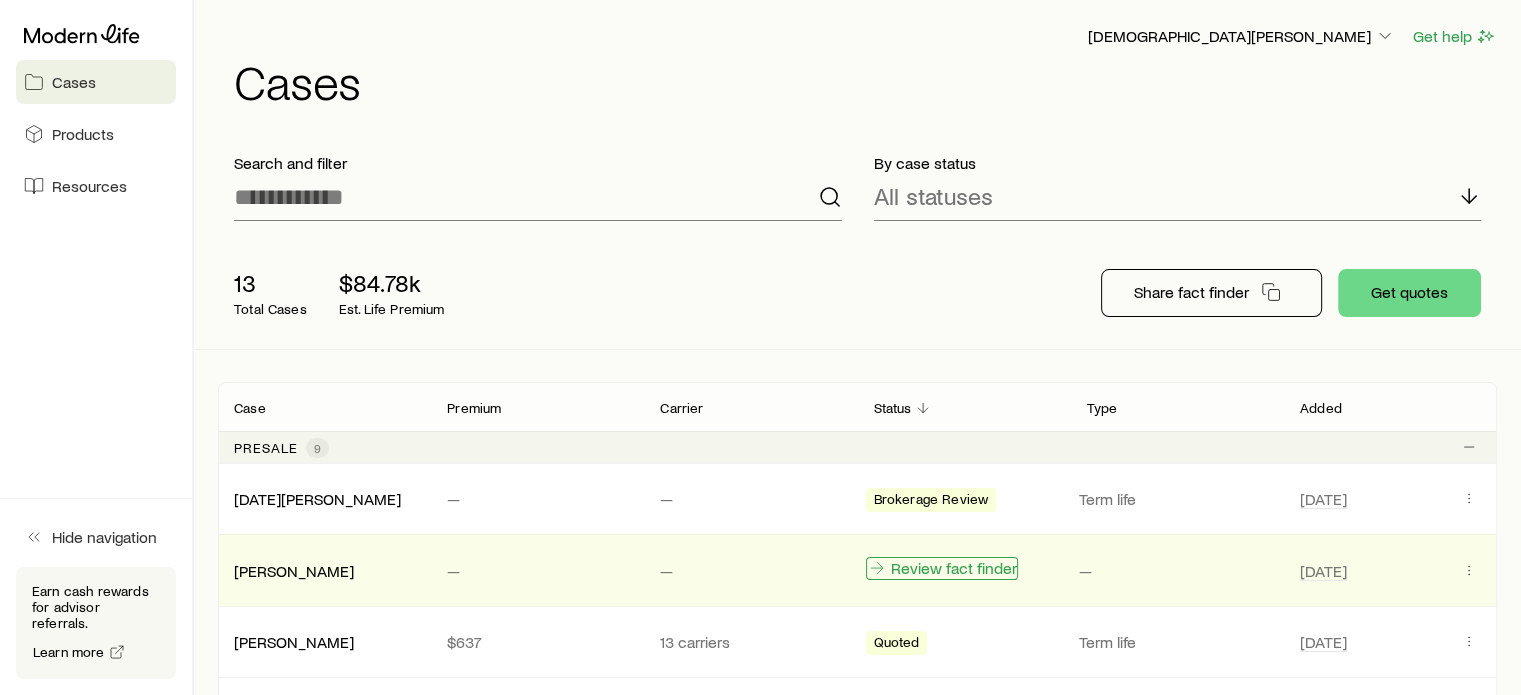 click on "Review fact finder" at bounding box center (942, 568) 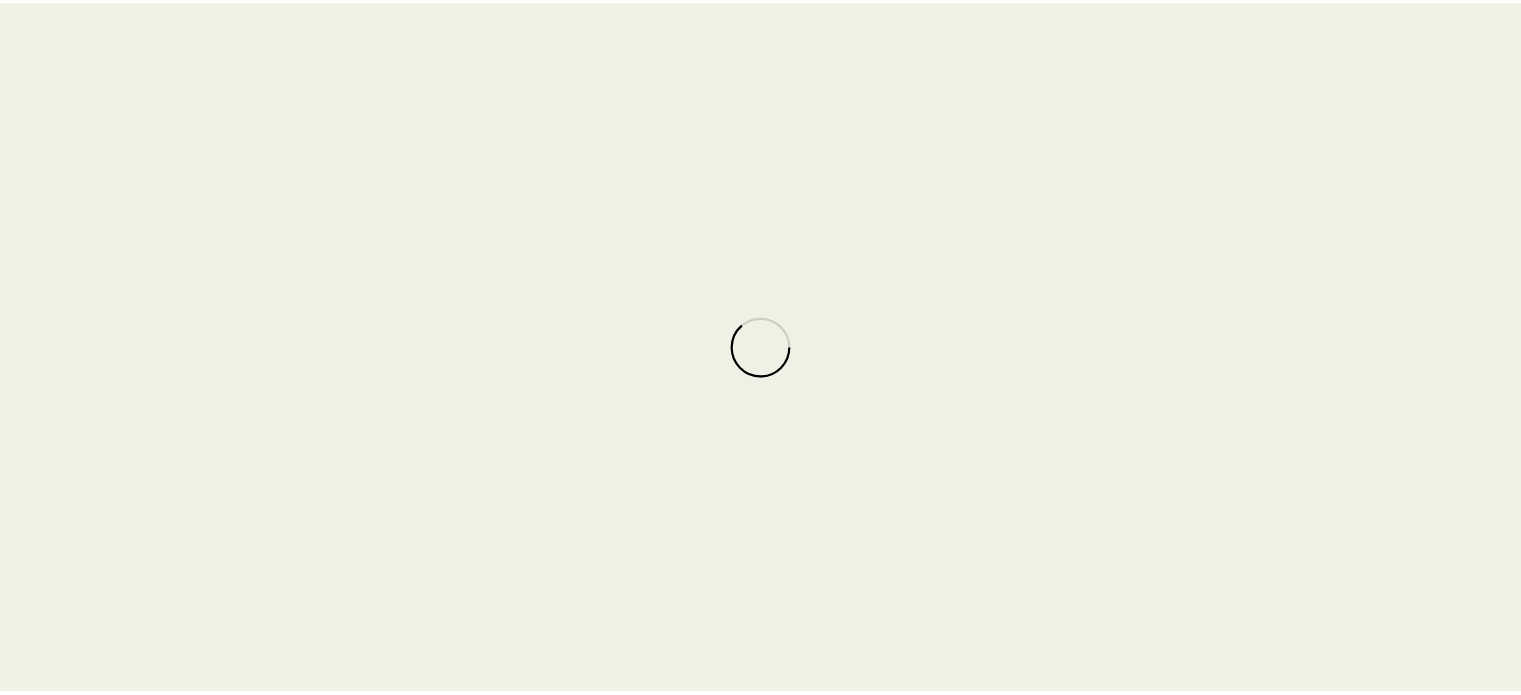 scroll, scrollTop: 0, scrollLeft: 0, axis: both 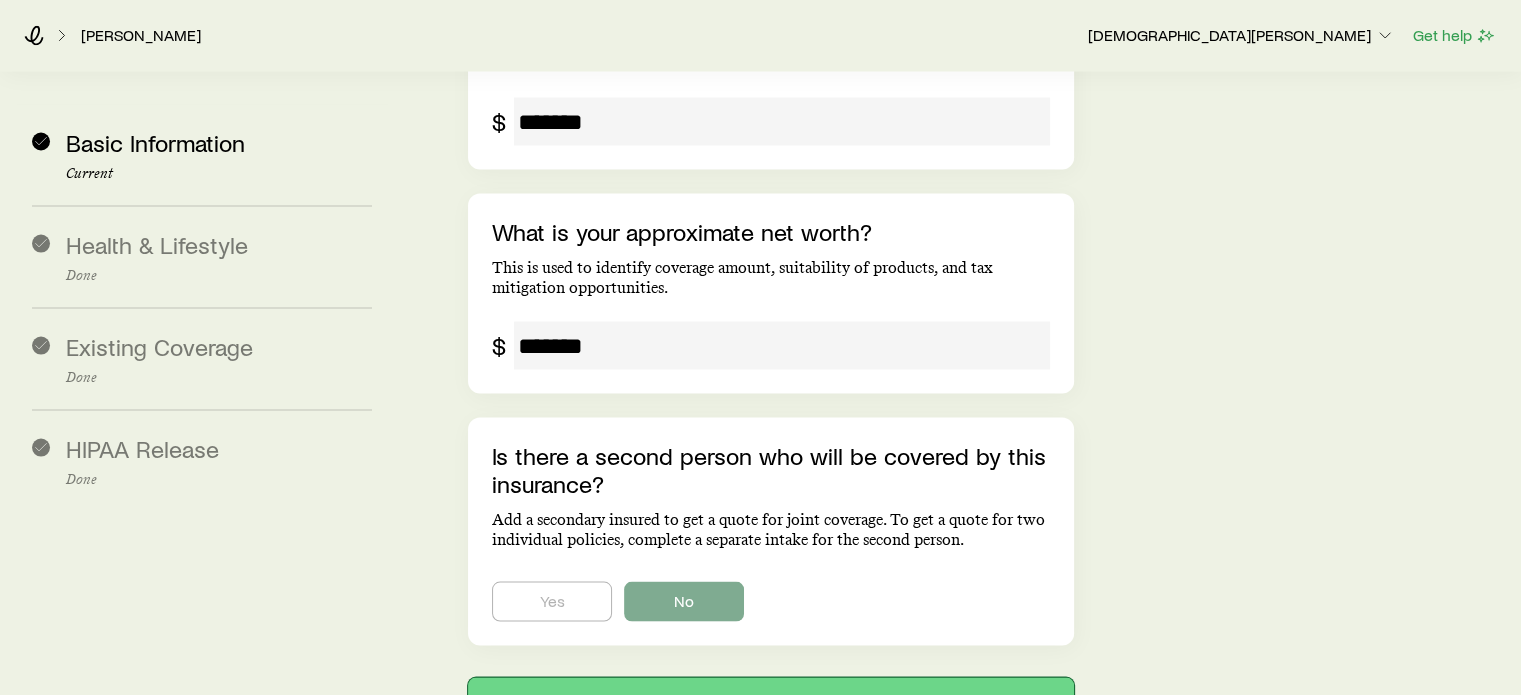 click on "Next: Health & Lifestyle" at bounding box center (770, 701) 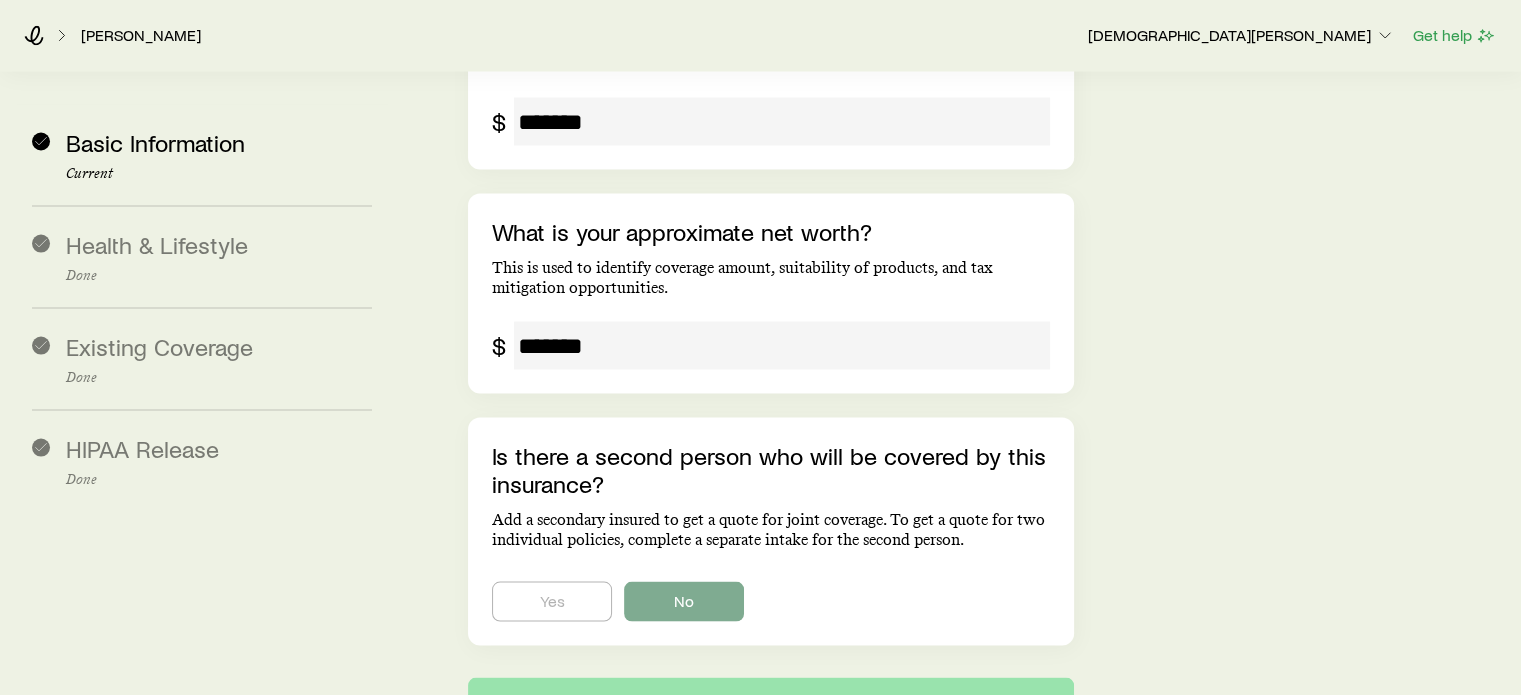 scroll, scrollTop: 0, scrollLeft: 0, axis: both 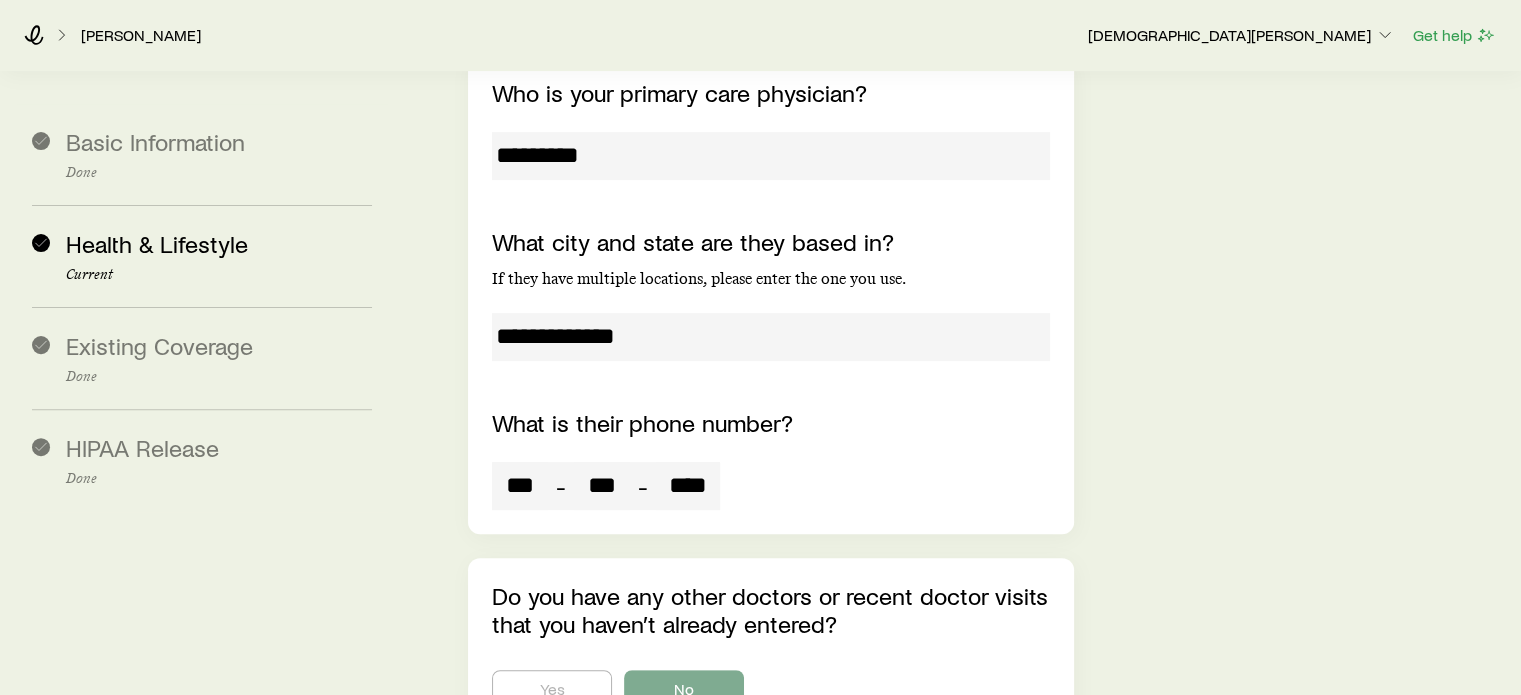 click on "Next: Existing Coverage" at bounding box center [770, 790] 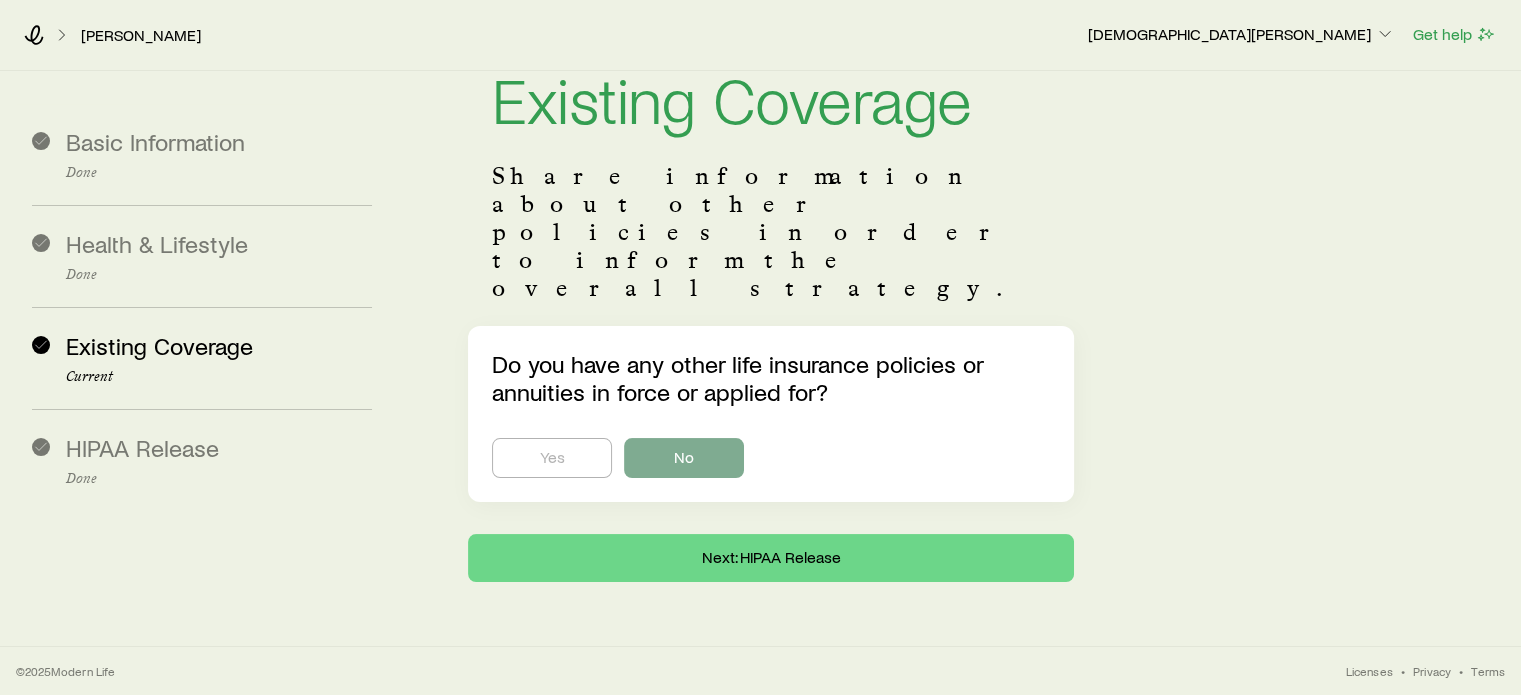scroll, scrollTop: 0, scrollLeft: 0, axis: both 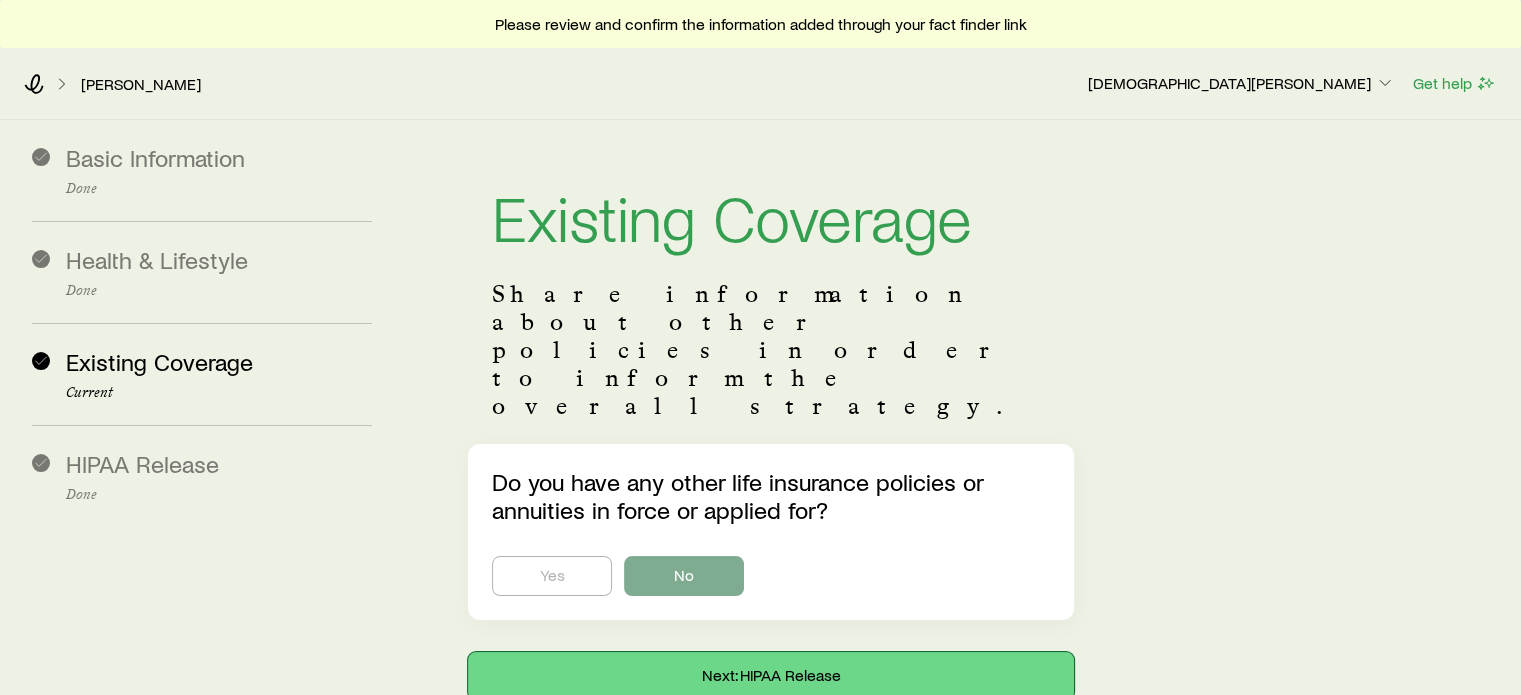 click on "Next: HIPAA Release" at bounding box center [770, 676] 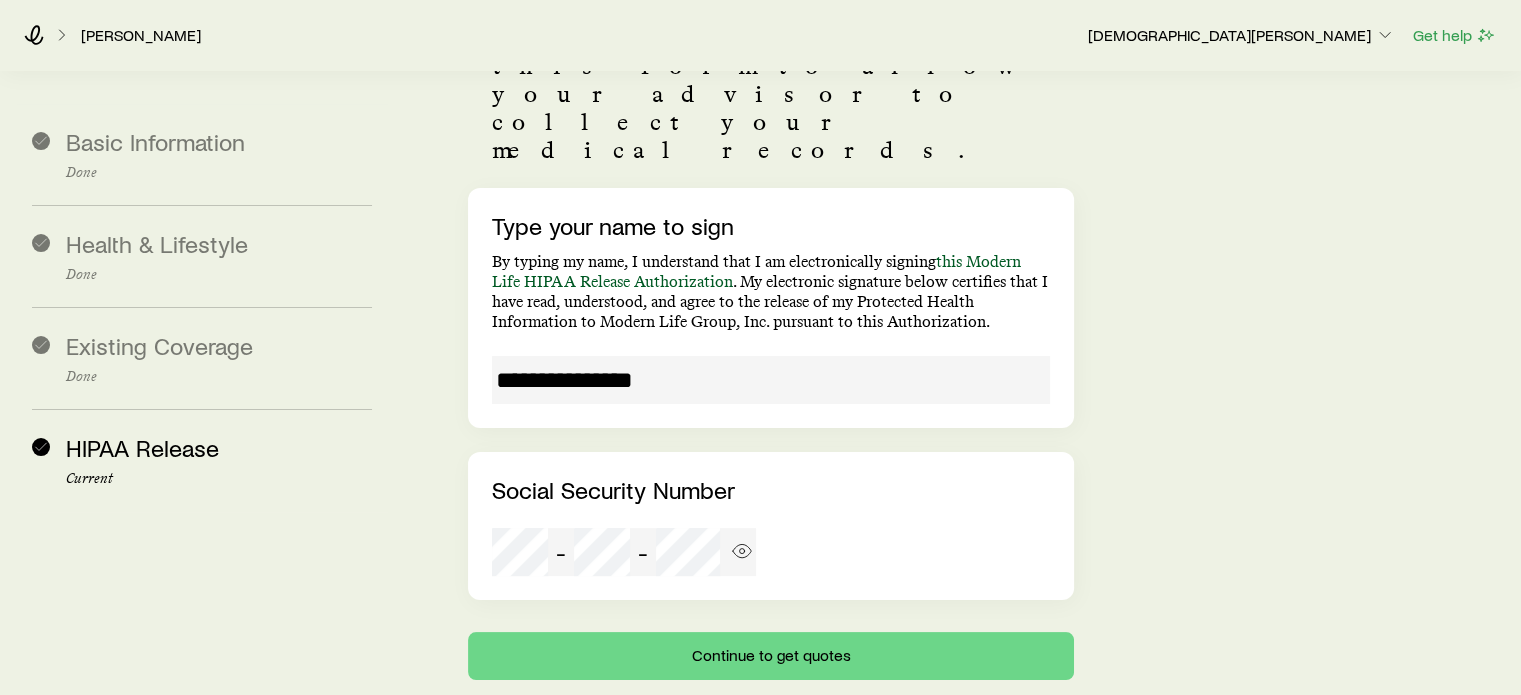 scroll, scrollTop: 258, scrollLeft: 0, axis: vertical 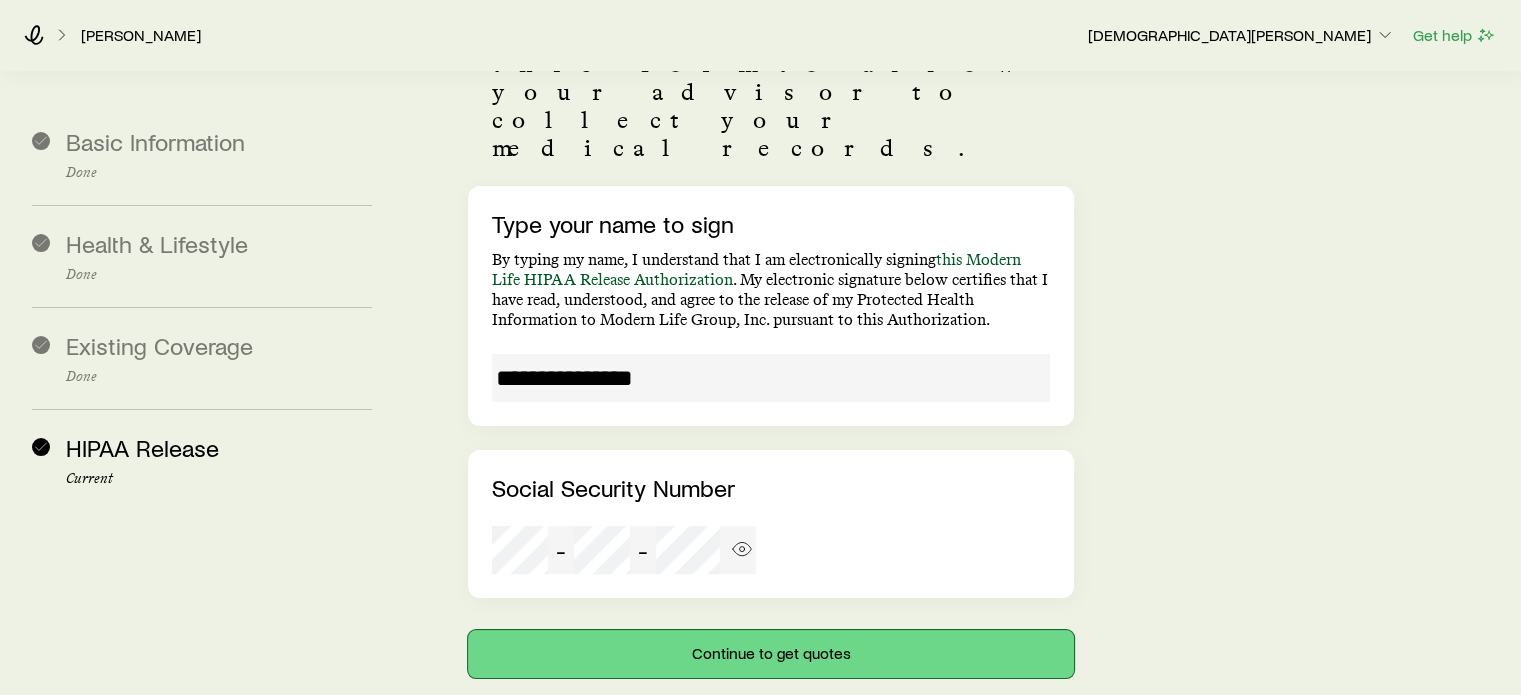 click on "Continue to get quotes" at bounding box center [770, 654] 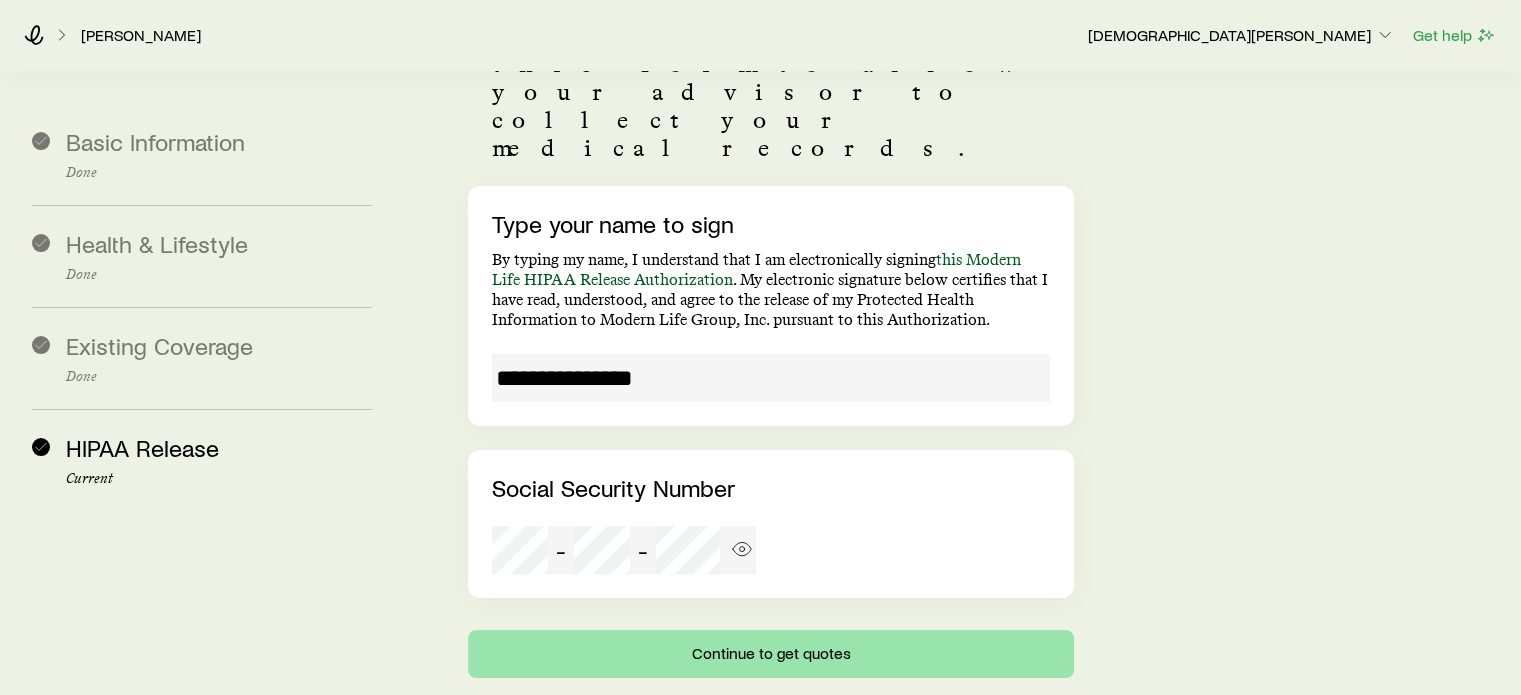 scroll, scrollTop: 0, scrollLeft: 0, axis: both 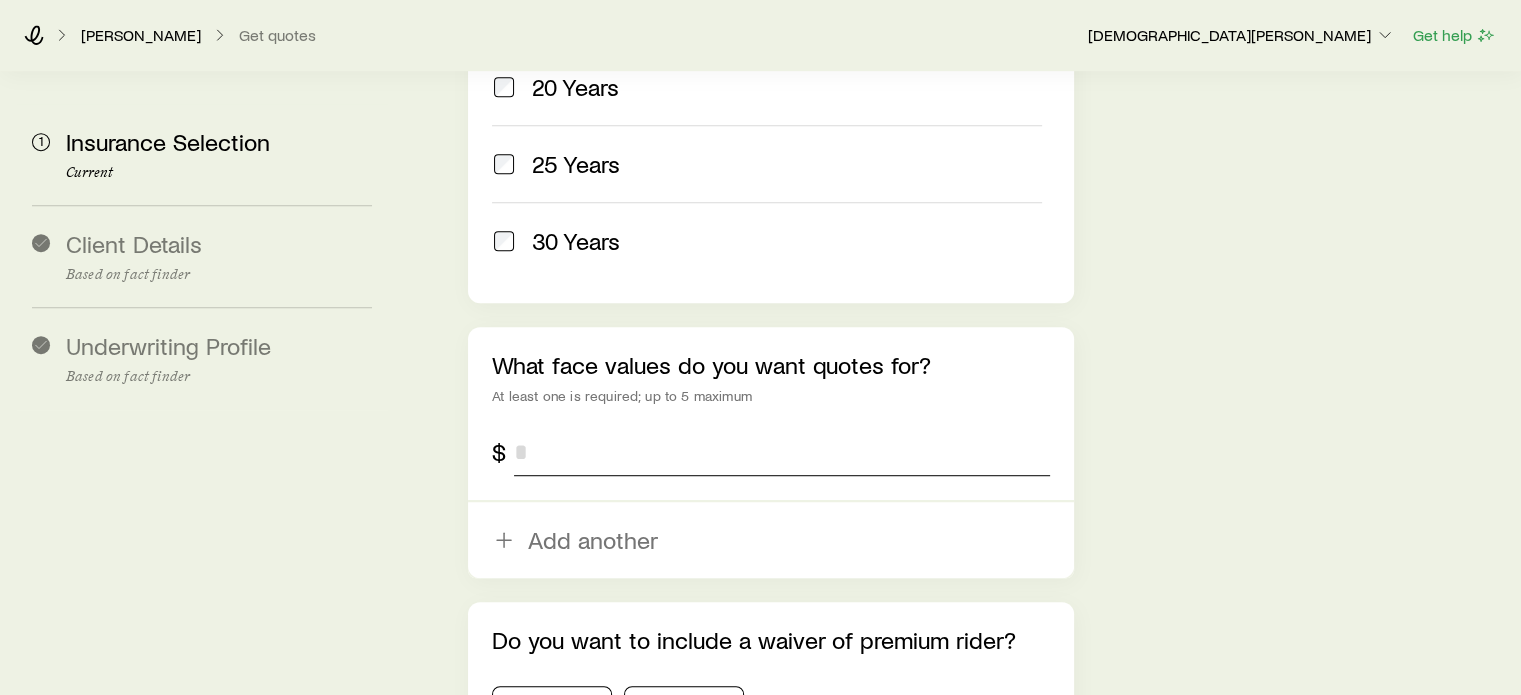 click at bounding box center (781, 452) 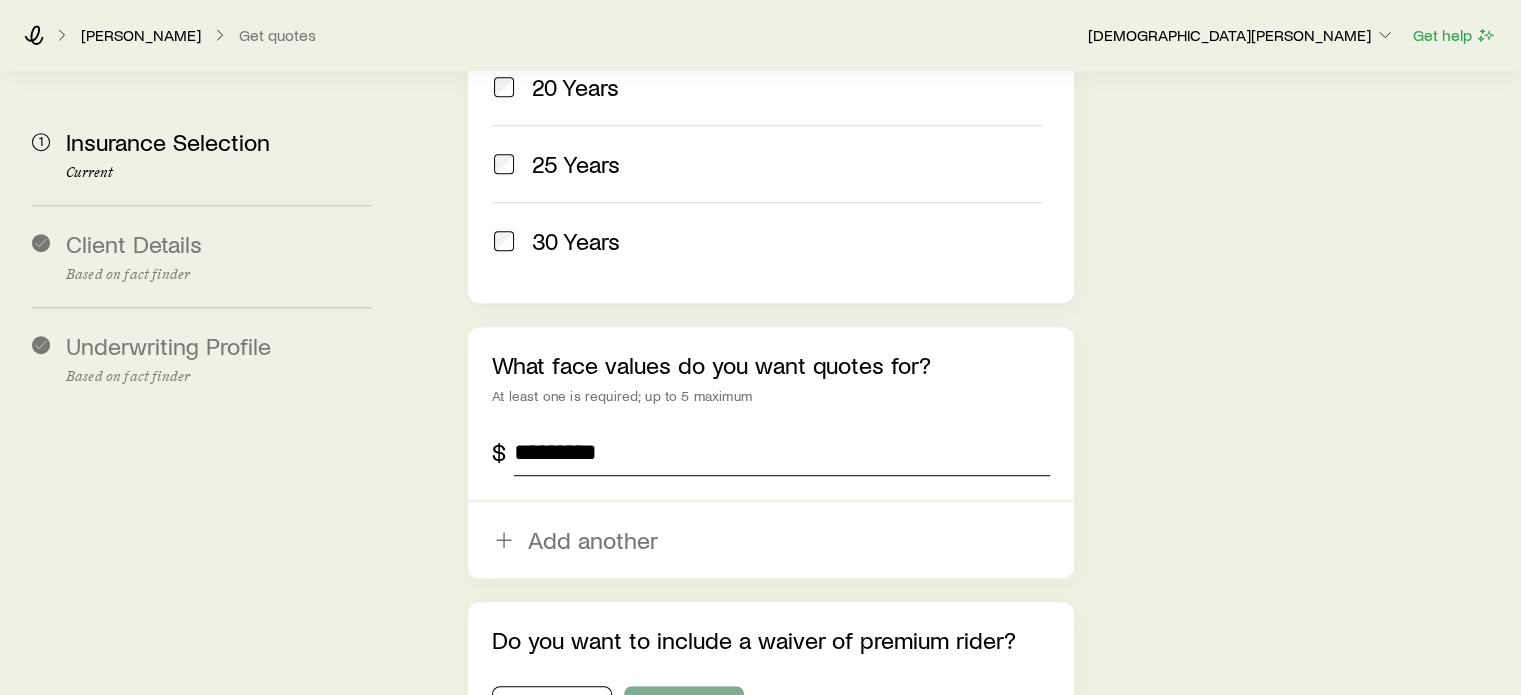 type on "*********" 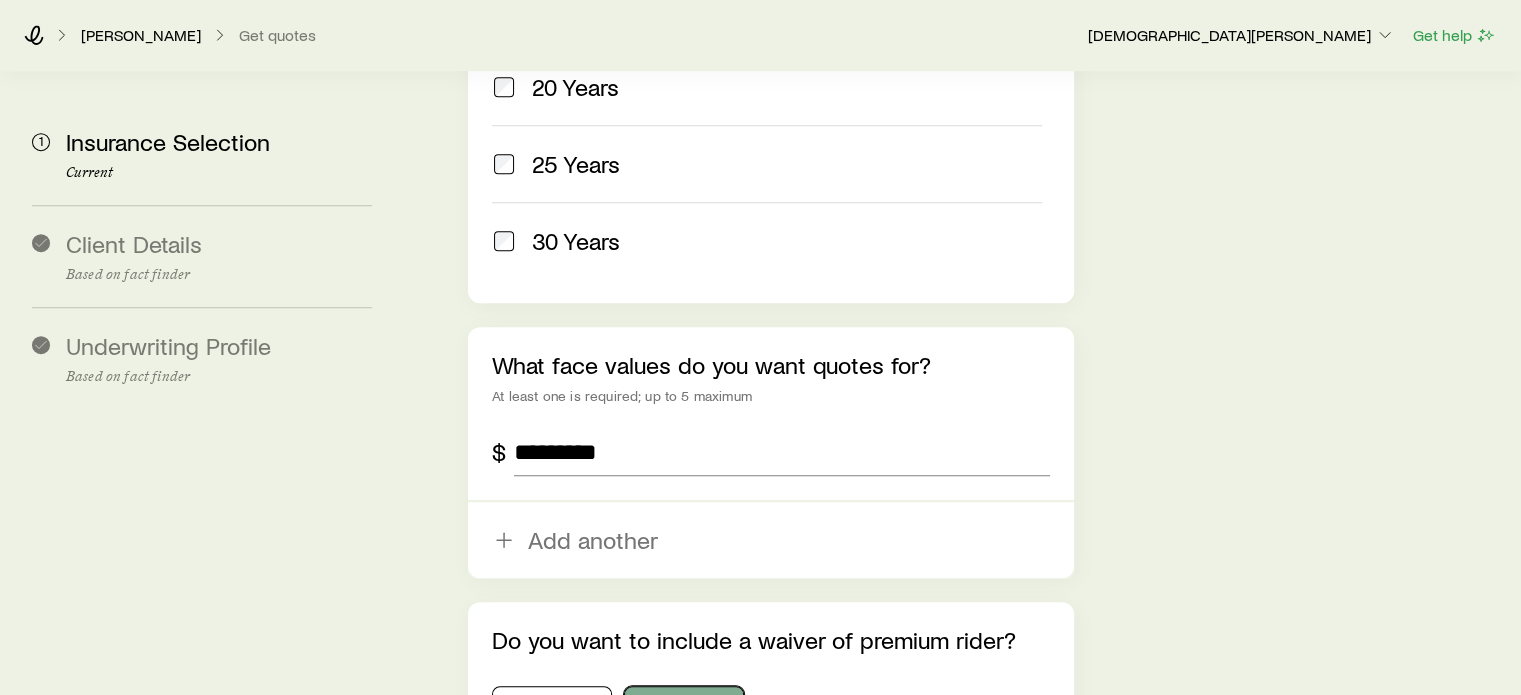 click on "No" at bounding box center (684, 706) 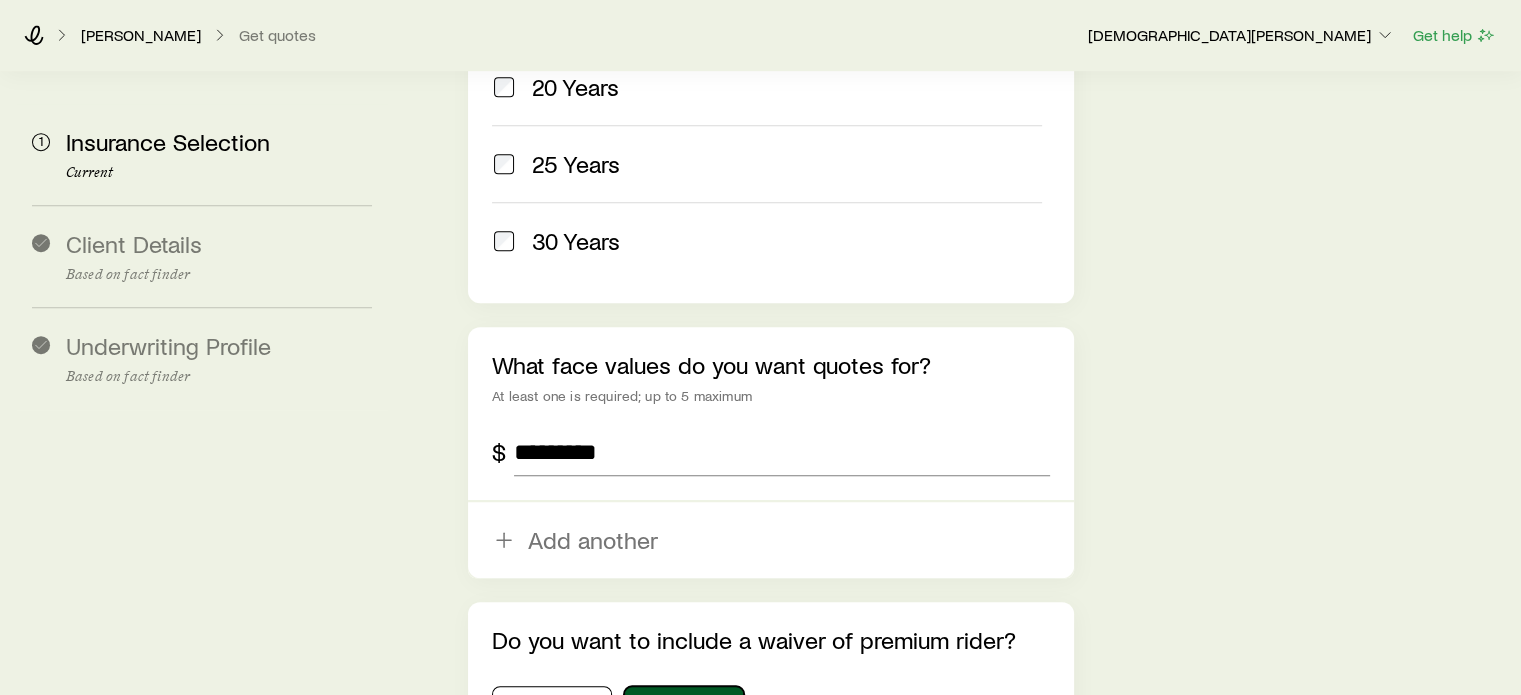 scroll, scrollTop: 1396, scrollLeft: 0, axis: vertical 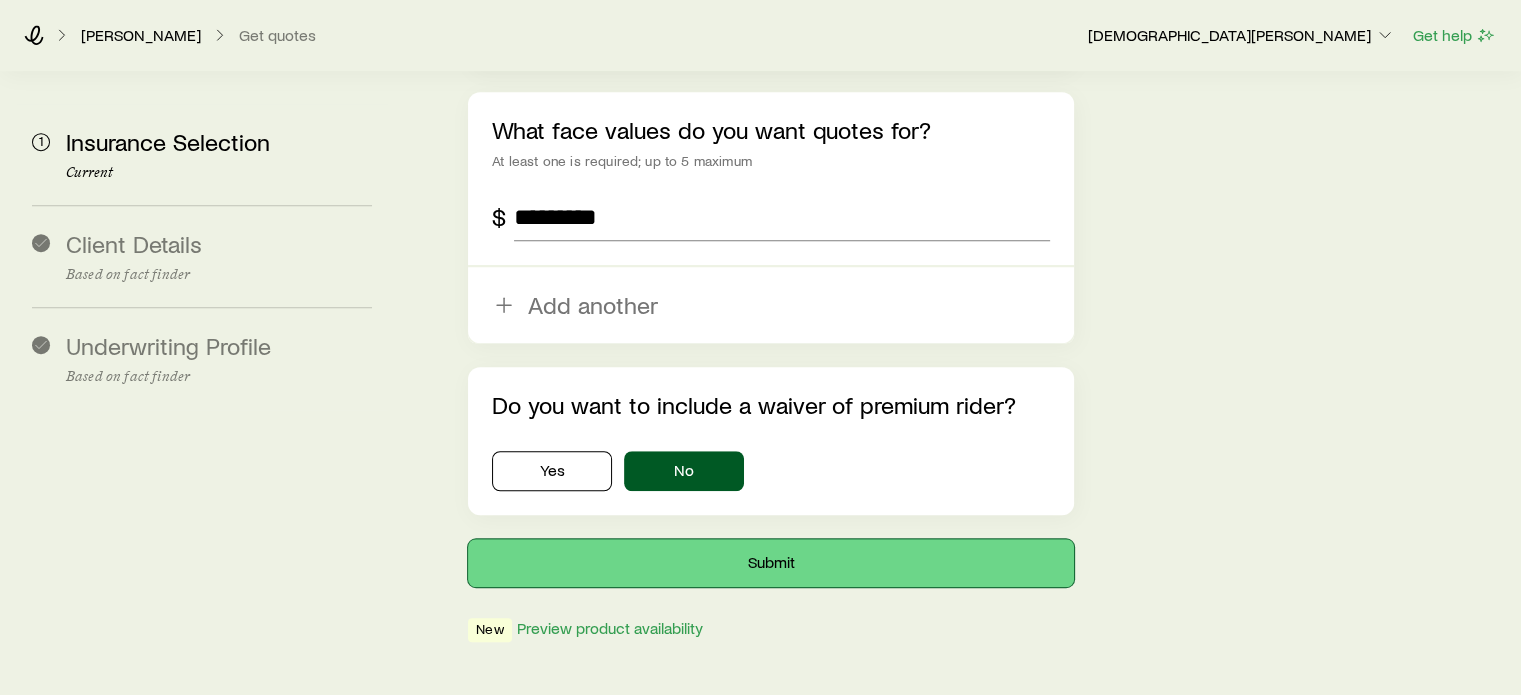 click on "Submit" at bounding box center (770, 563) 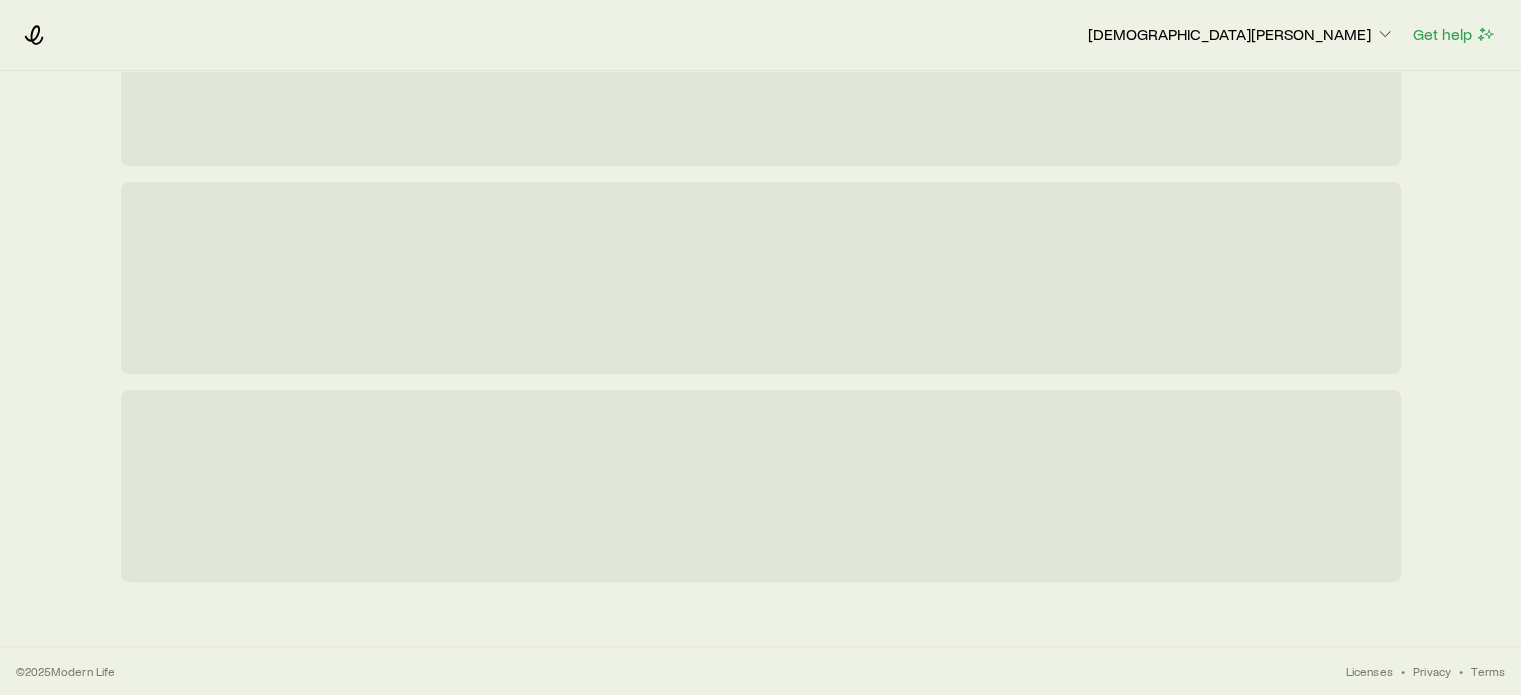 scroll, scrollTop: 0, scrollLeft: 0, axis: both 